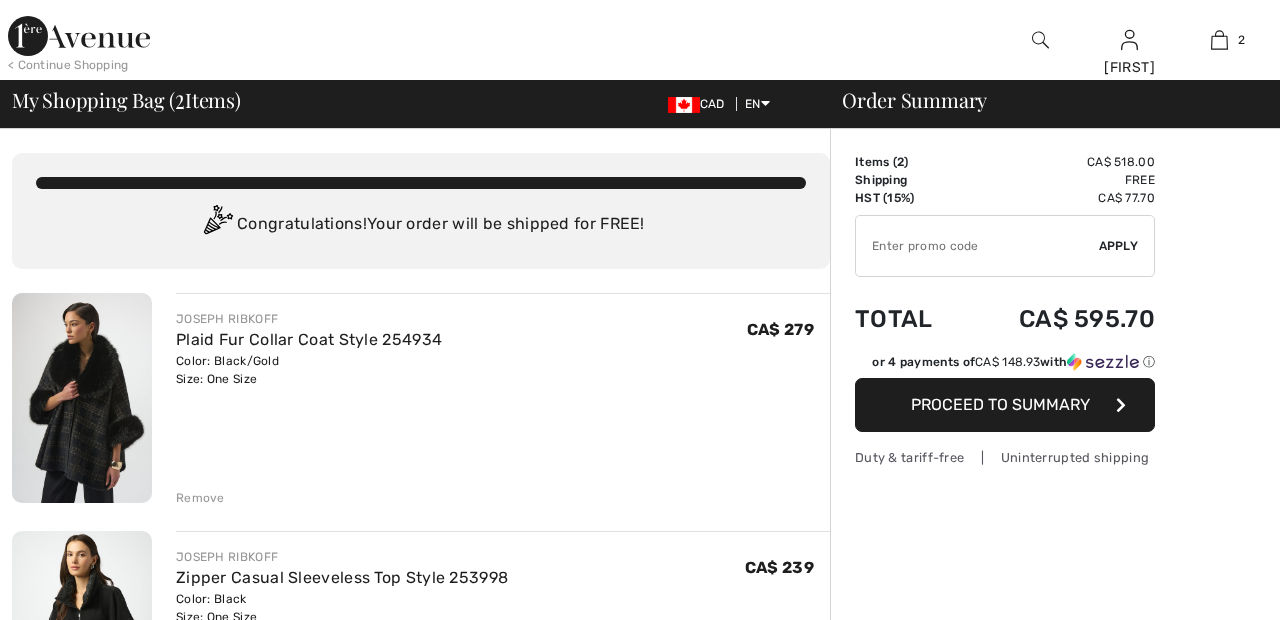 scroll, scrollTop: 229, scrollLeft: 0, axis: vertical 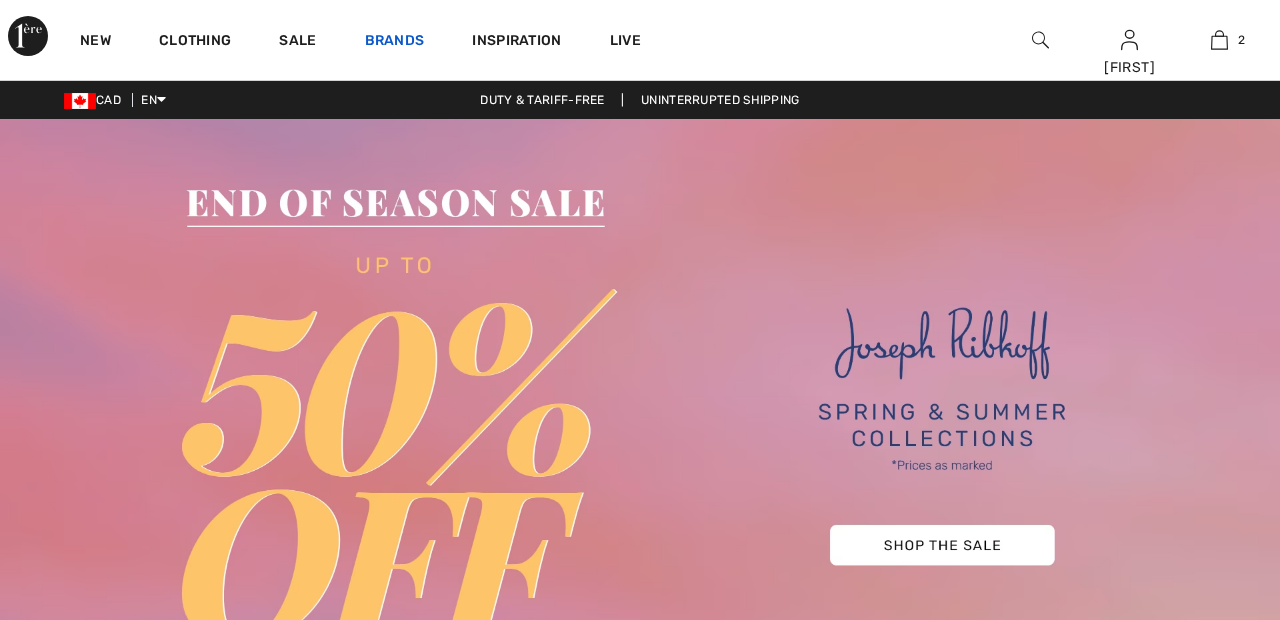 click on "Brands" at bounding box center [395, 42] 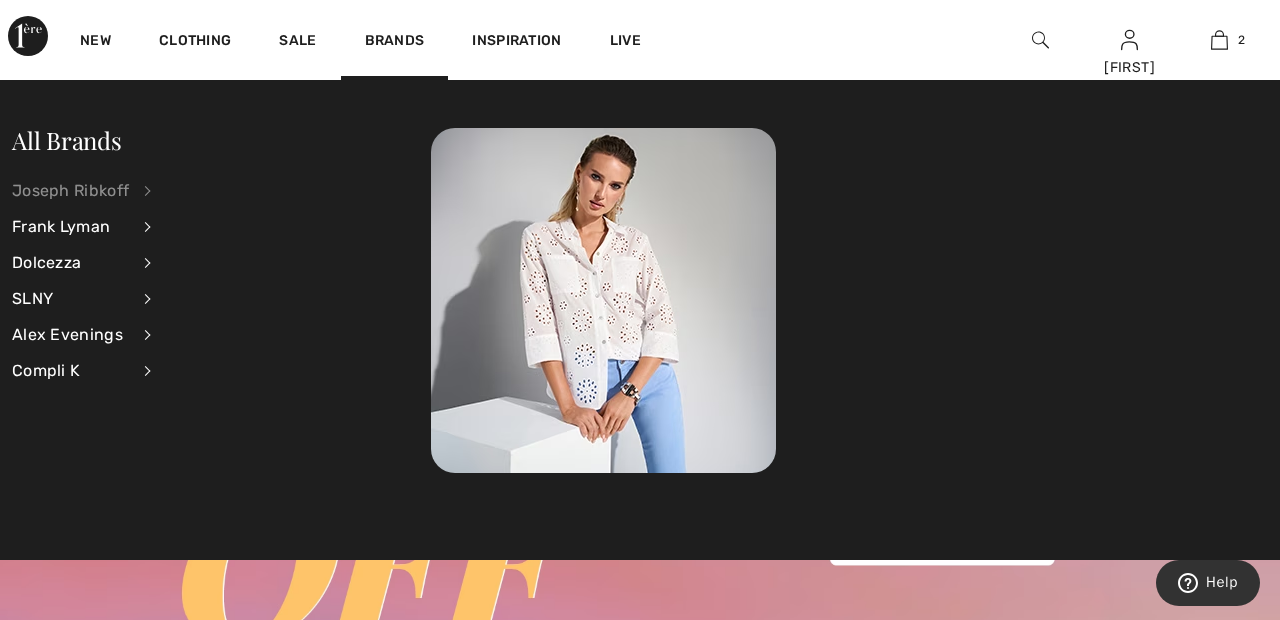 click on "Joseph Ribkoff" at bounding box center [70, 191] 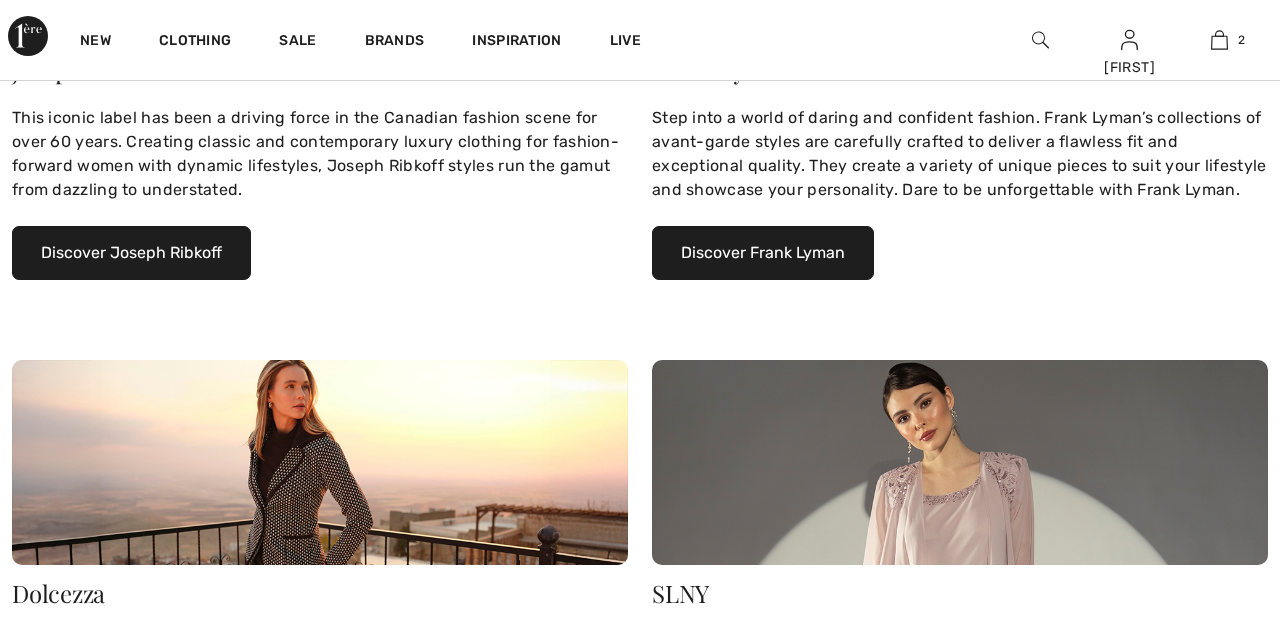 scroll, scrollTop: 0, scrollLeft: 0, axis: both 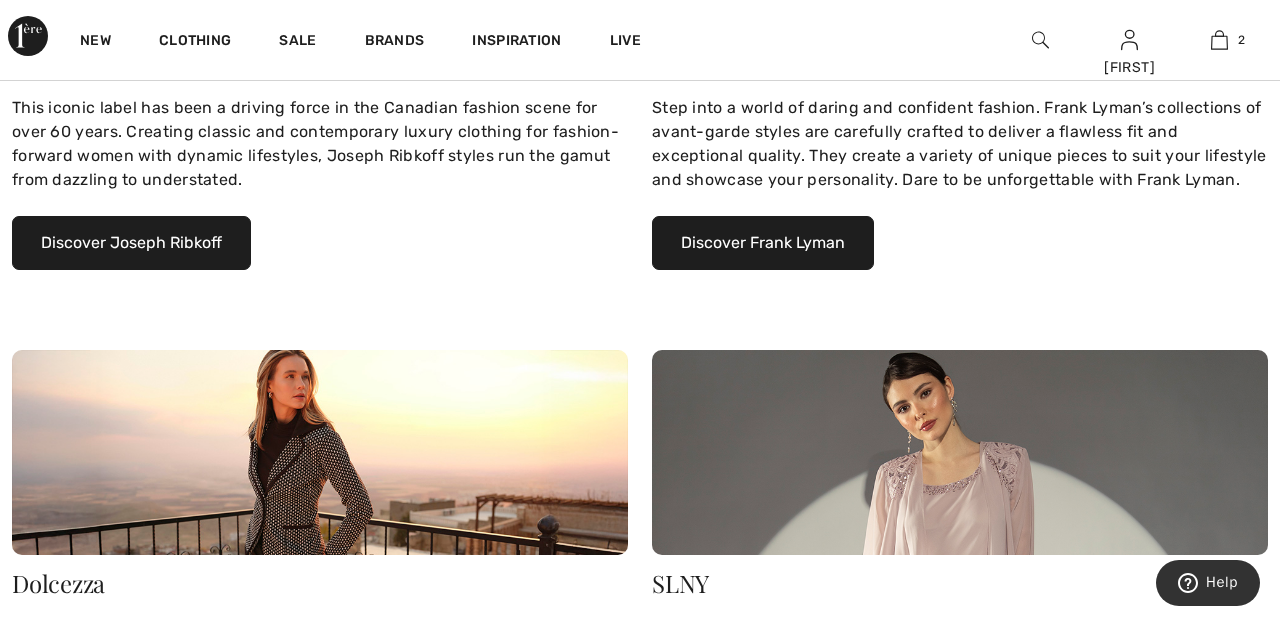 click on "Discover Joseph Ribkoff" at bounding box center [131, 243] 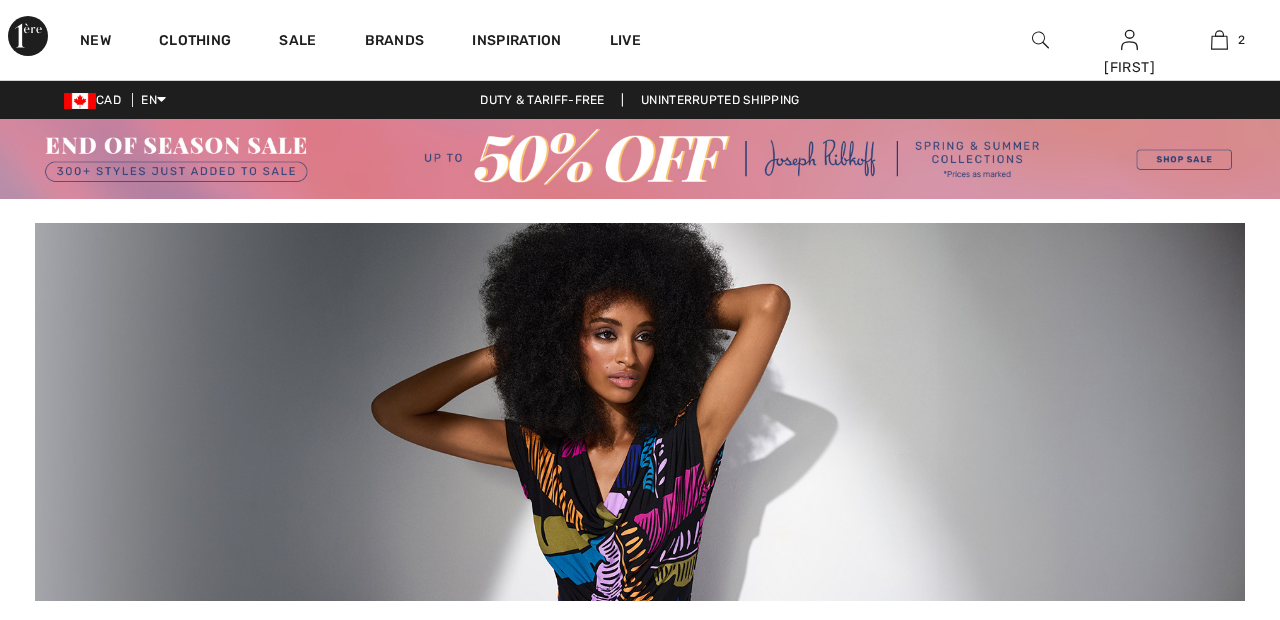 scroll, scrollTop: 511, scrollLeft: 0, axis: vertical 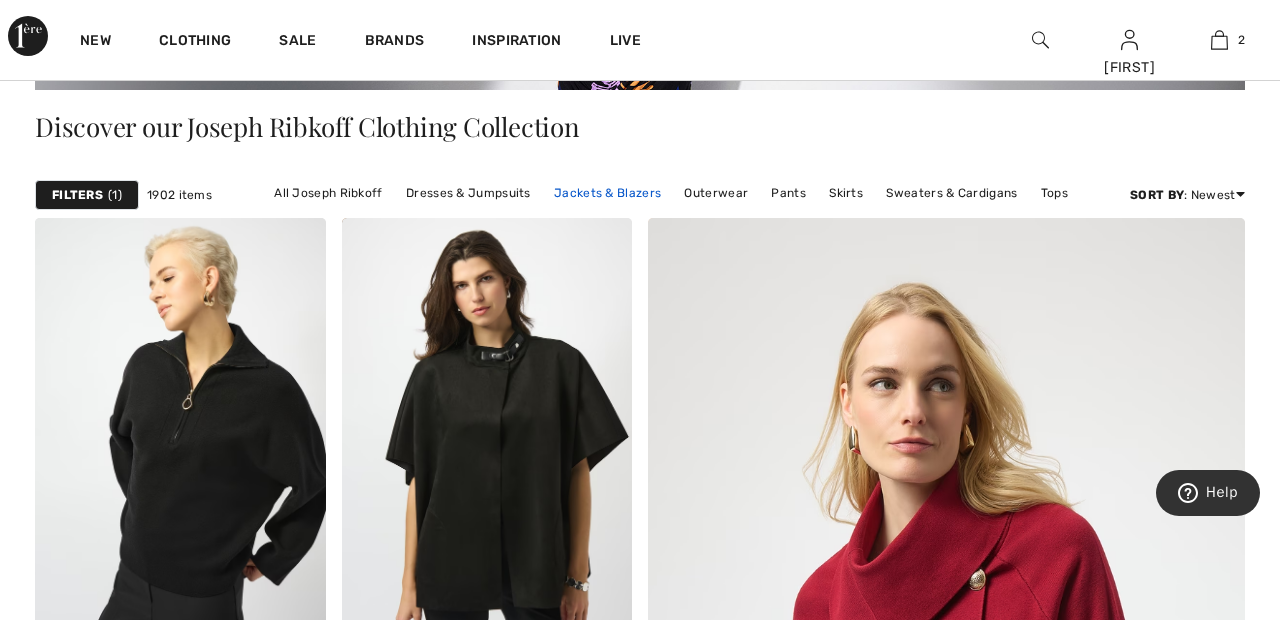 click on "Jackets & Blazers" at bounding box center [607, 193] 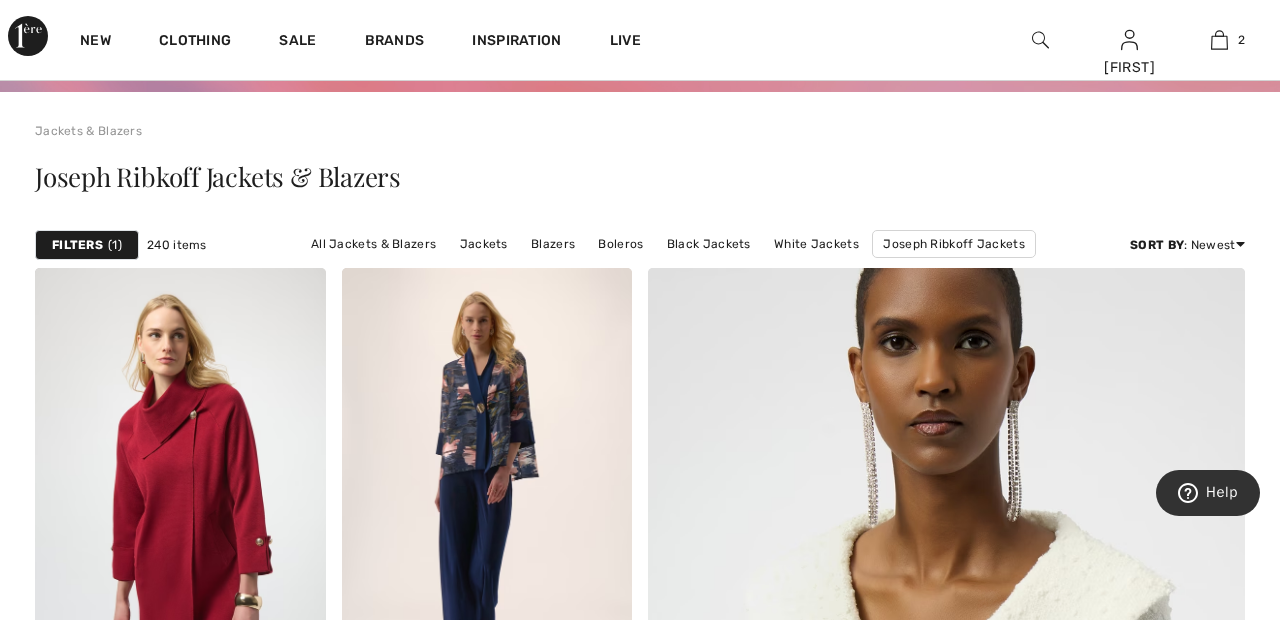 scroll, scrollTop: 143, scrollLeft: 0, axis: vertical 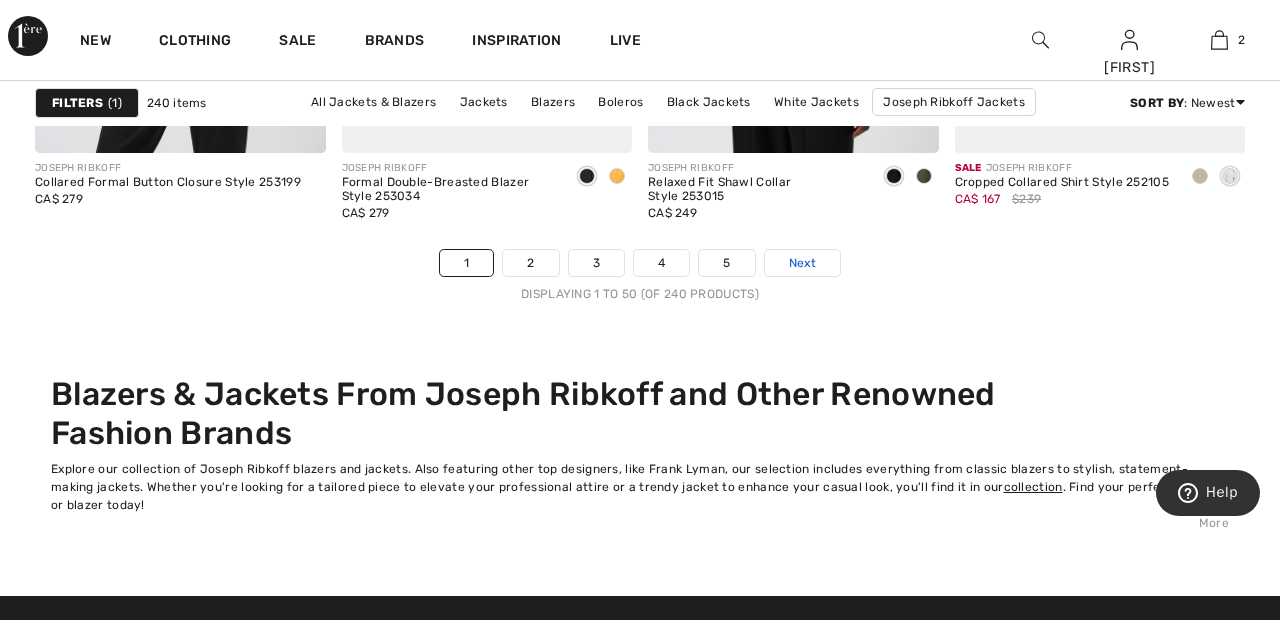 click on "Next" at bounding box center [802, 263] 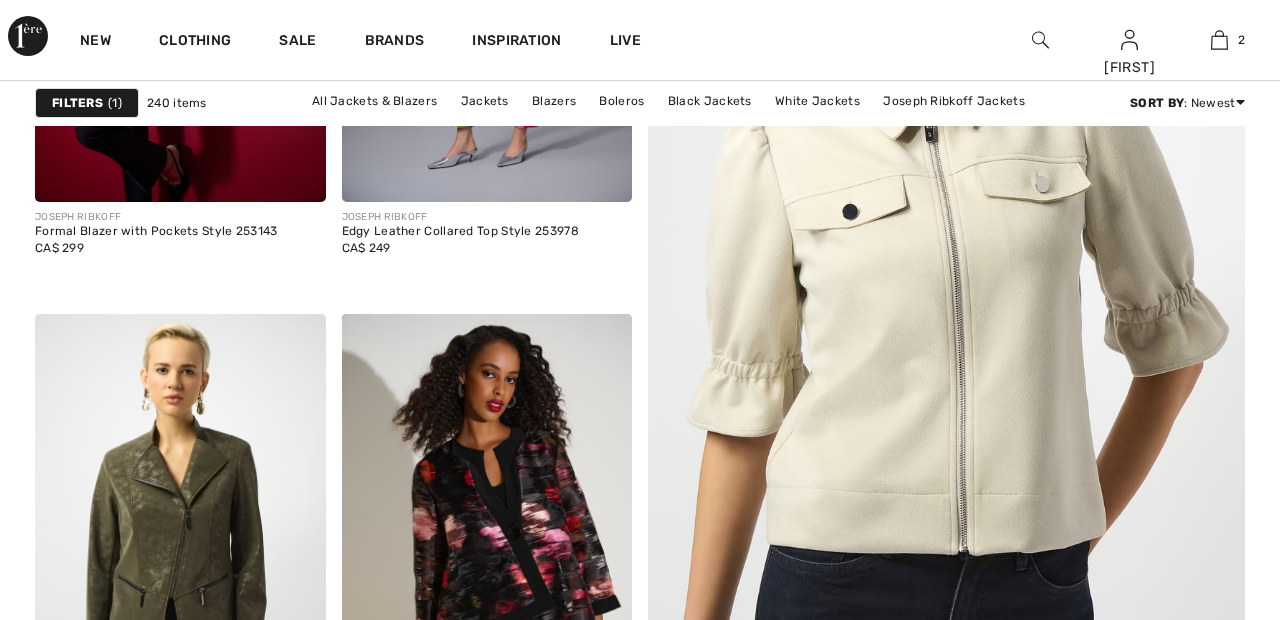 scroll, scrollTop: 1386, scrollLeft: 0, axis: vertical 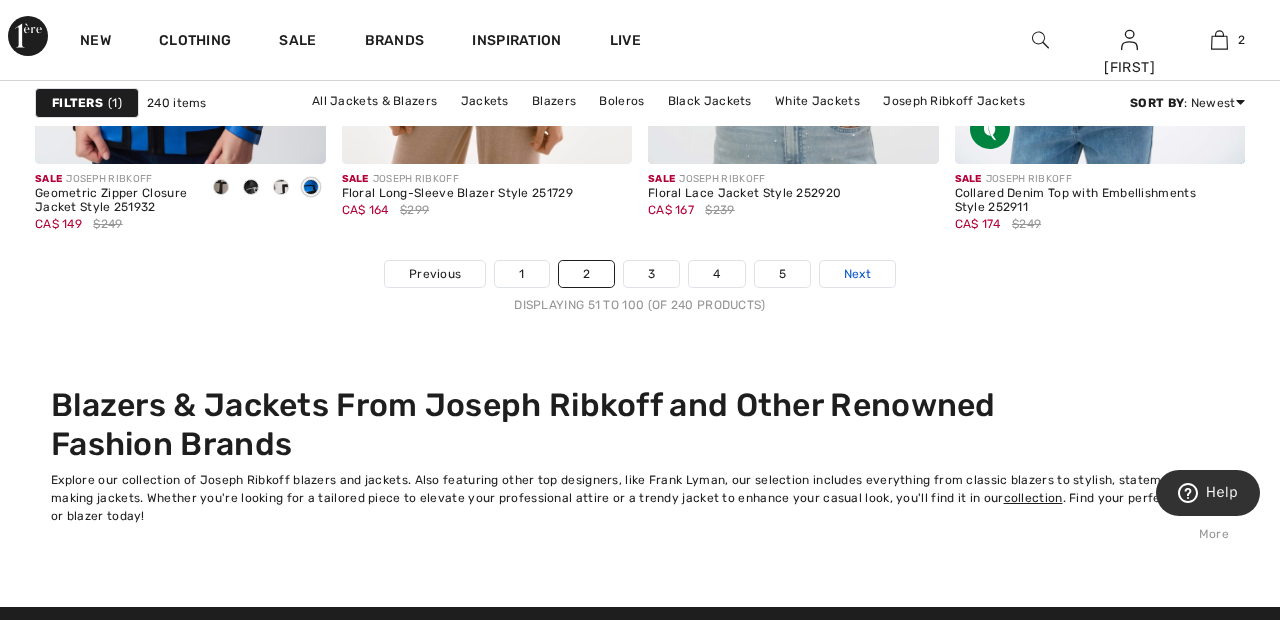 click on "Next" at bounding box center (857, 274) 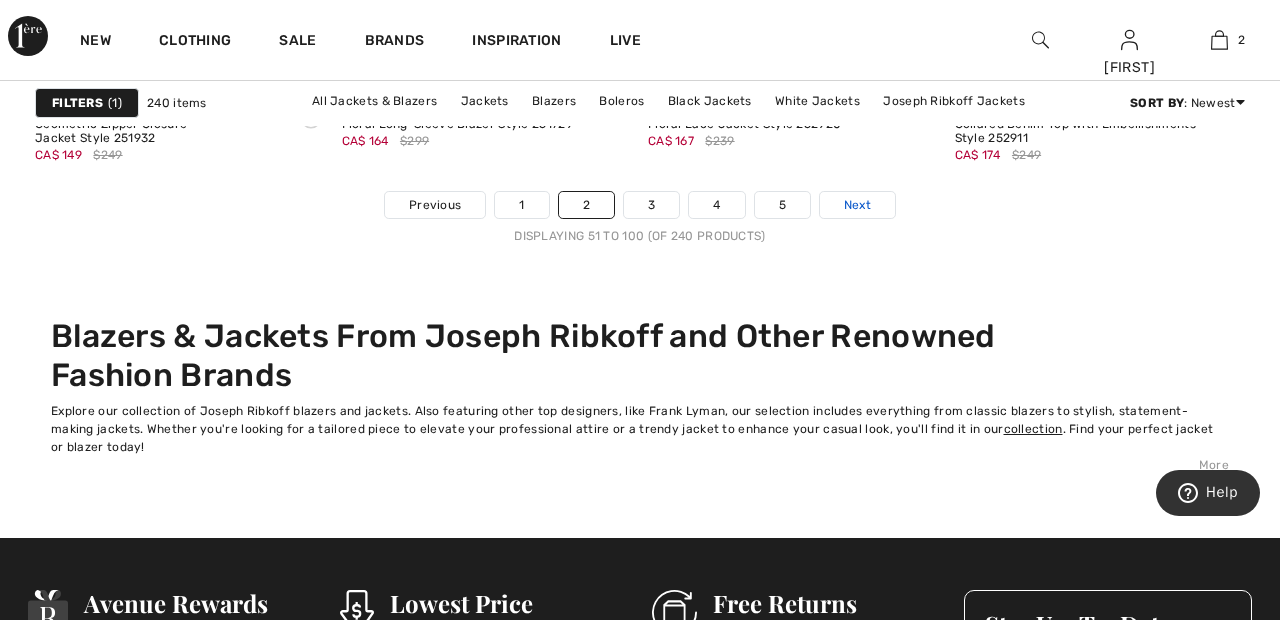 scroll, scrollTop: 8529, scrollLeft: 0, axis: vertical 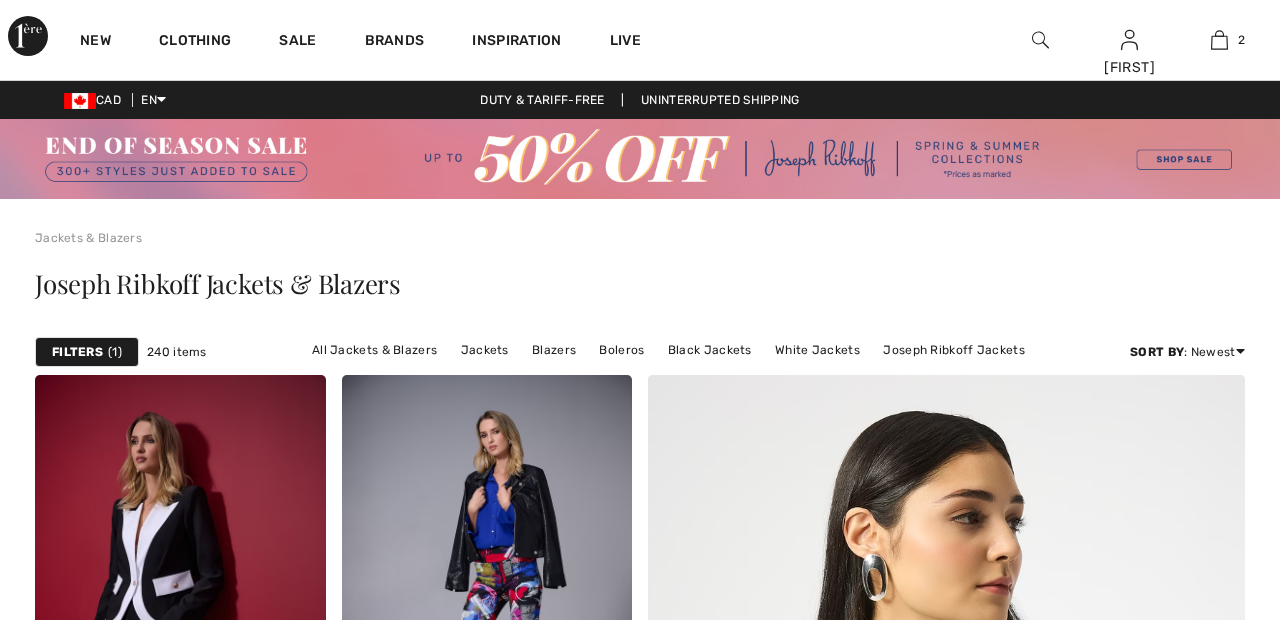 checkbox on "true" 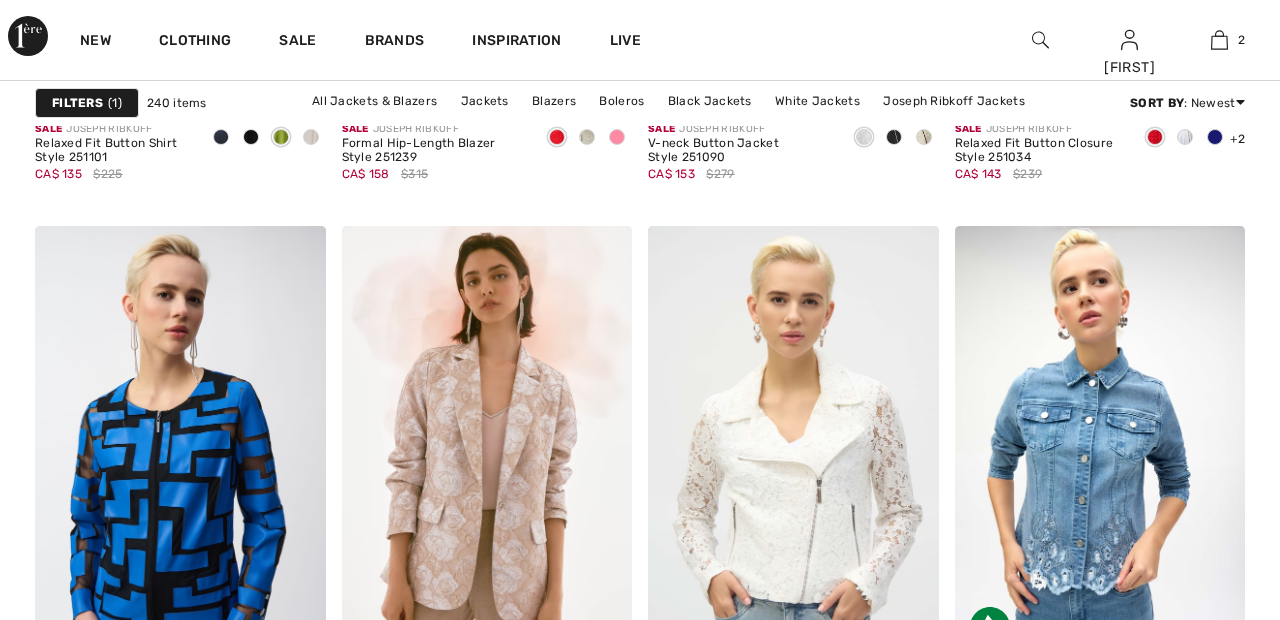 scroll, scrollTop: 0, scrollLeft: 0, axis: both 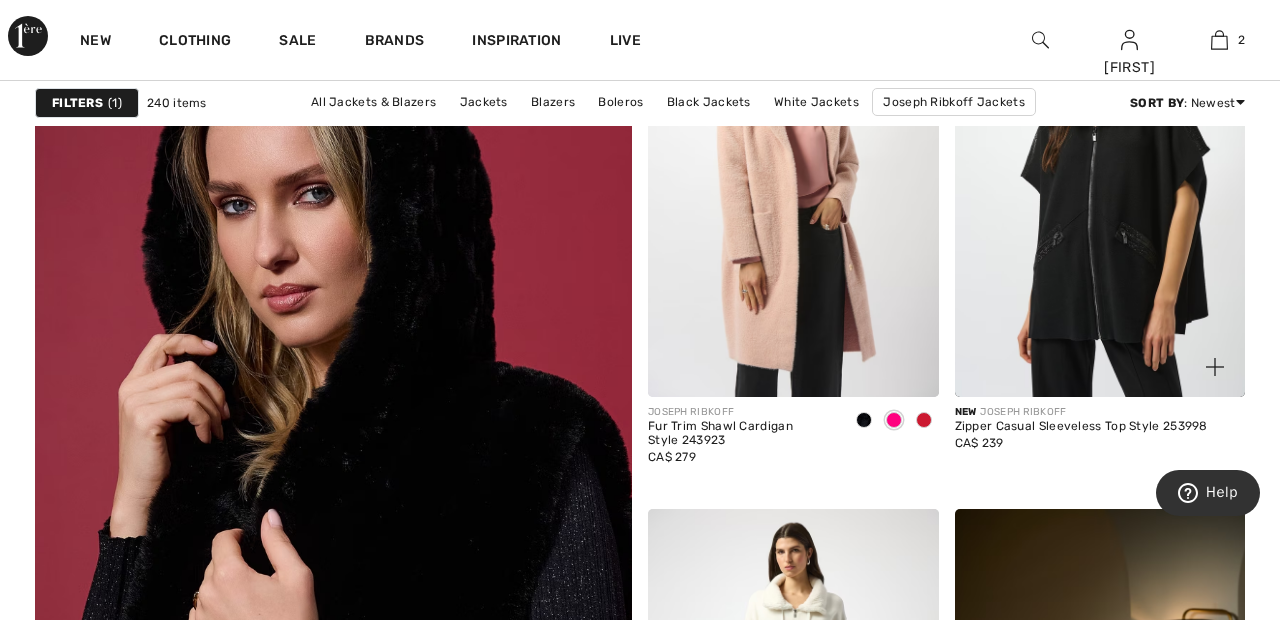 click at bounding box center (1203, 355) 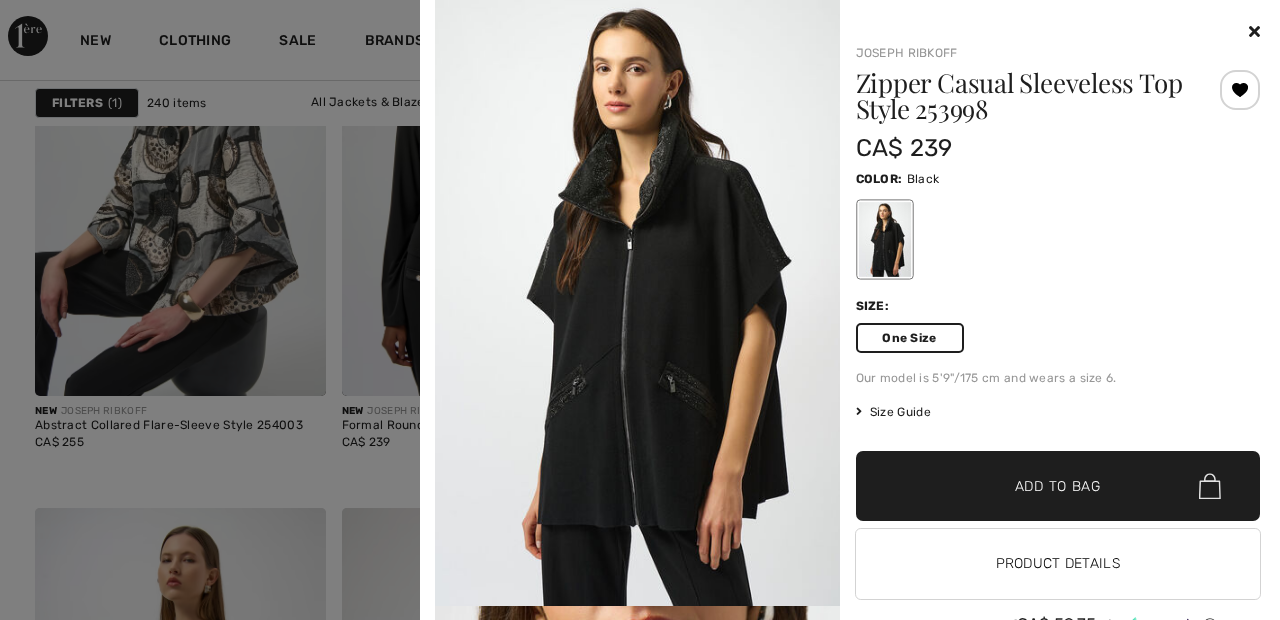 scroll, scrollTop: 2773, scrollLeft: 0, axis: vertical 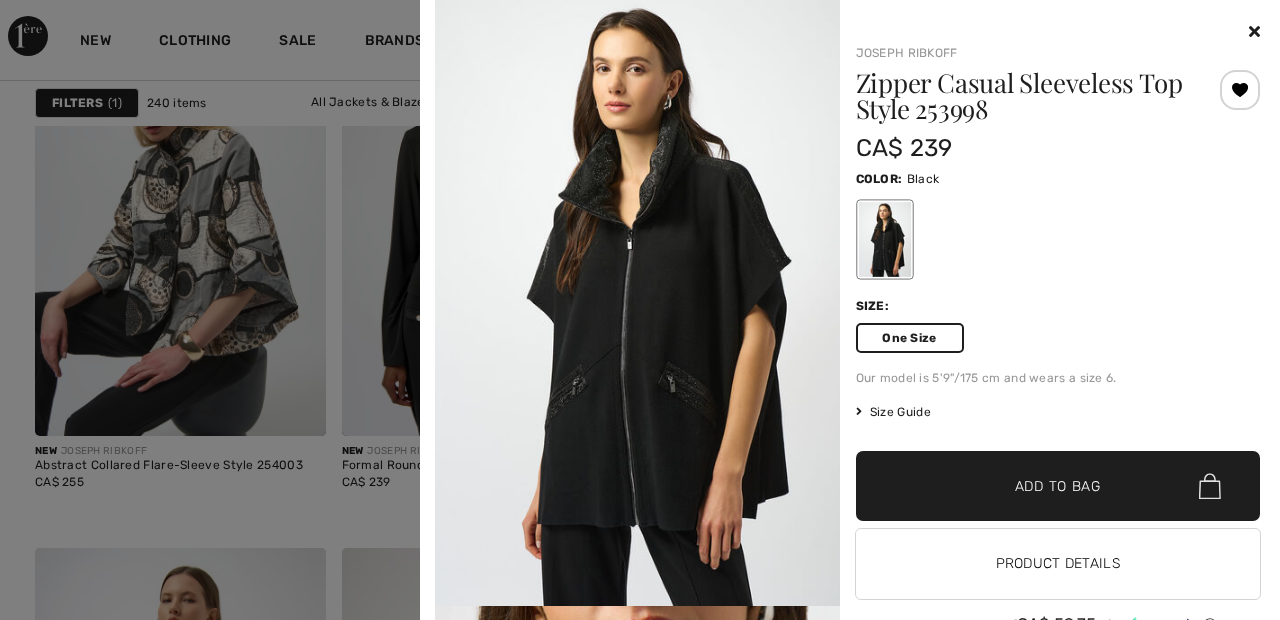 click at bounding box center [1254, 31] 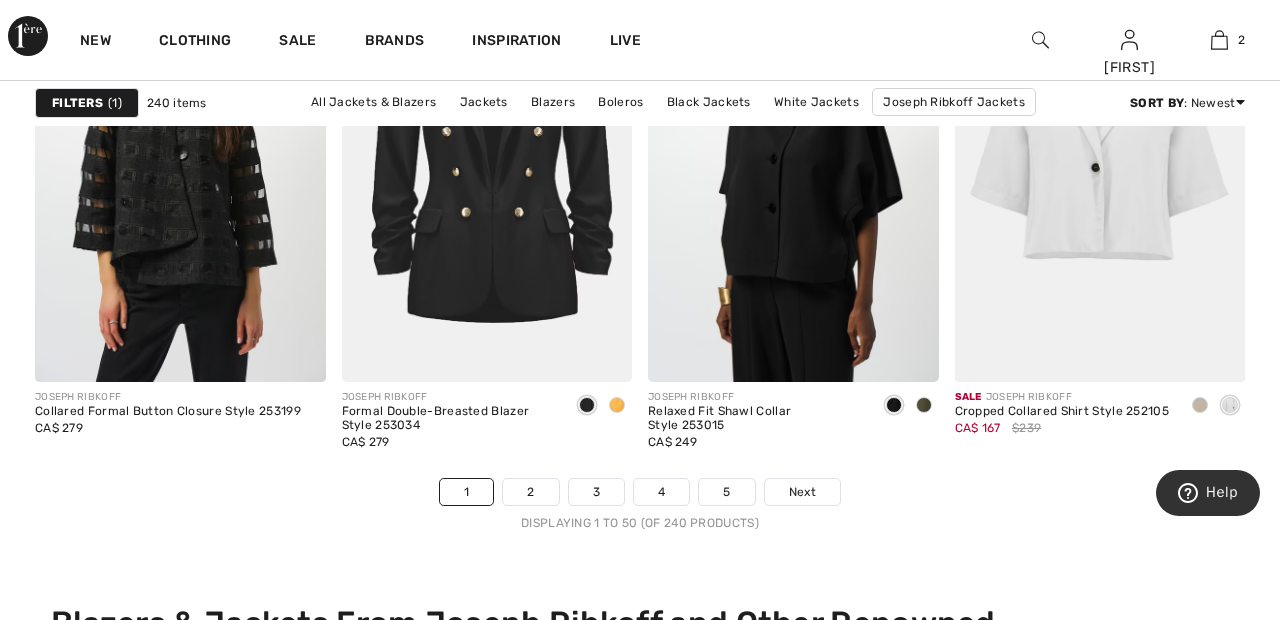 scroll, scrollTop: 8219, scrollLeft: 0, axis: vertical 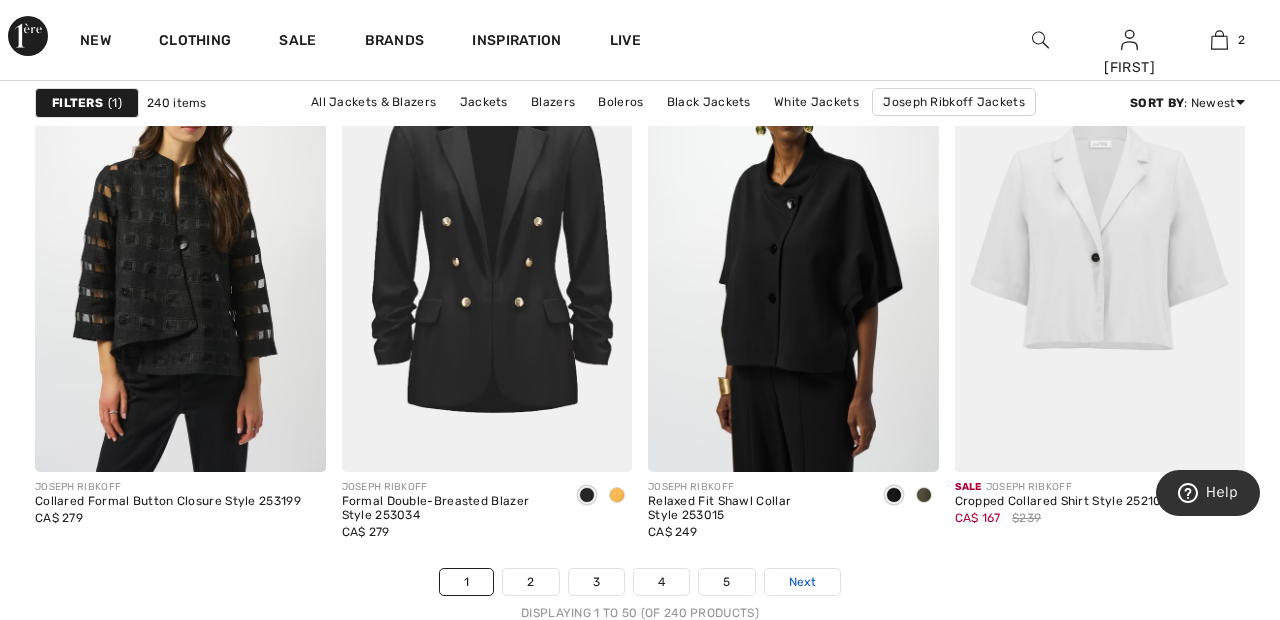 click on "Next" at bounding box center (802, 582) 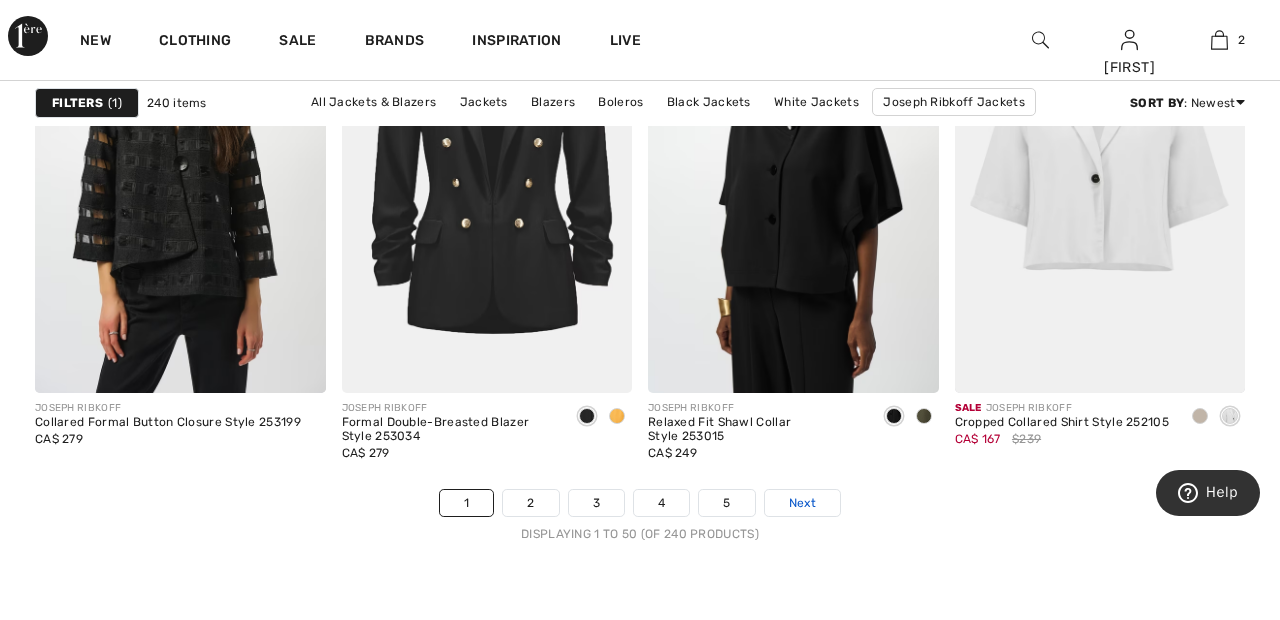 scroll, scrollTop: 8221, scrollLeft: 0, axis: vertical 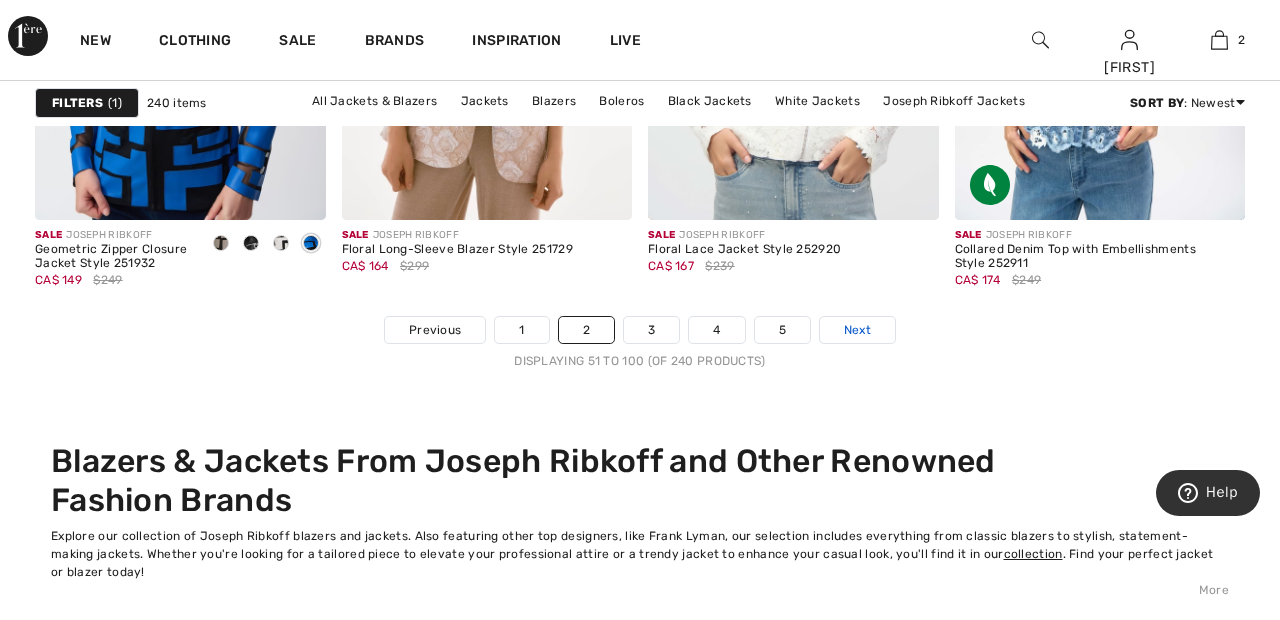 click on "Next" at bounding box center [857, 330] 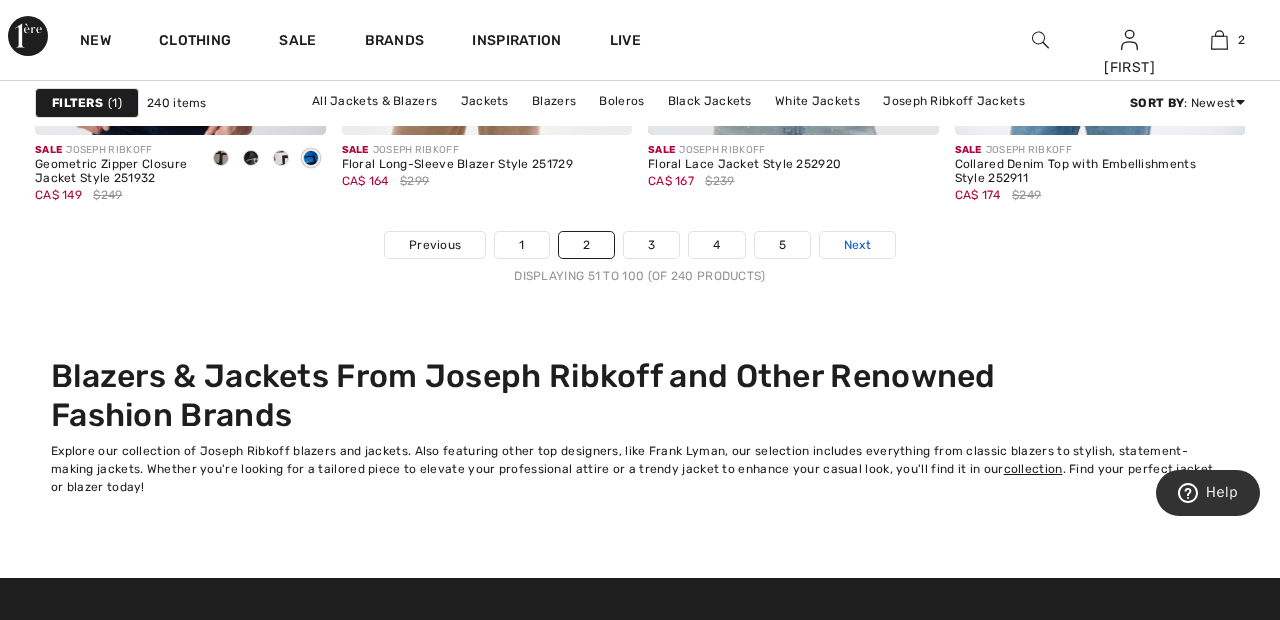 scroll, scrollTop: 8473, scrollLeft: 0, axis: vertical 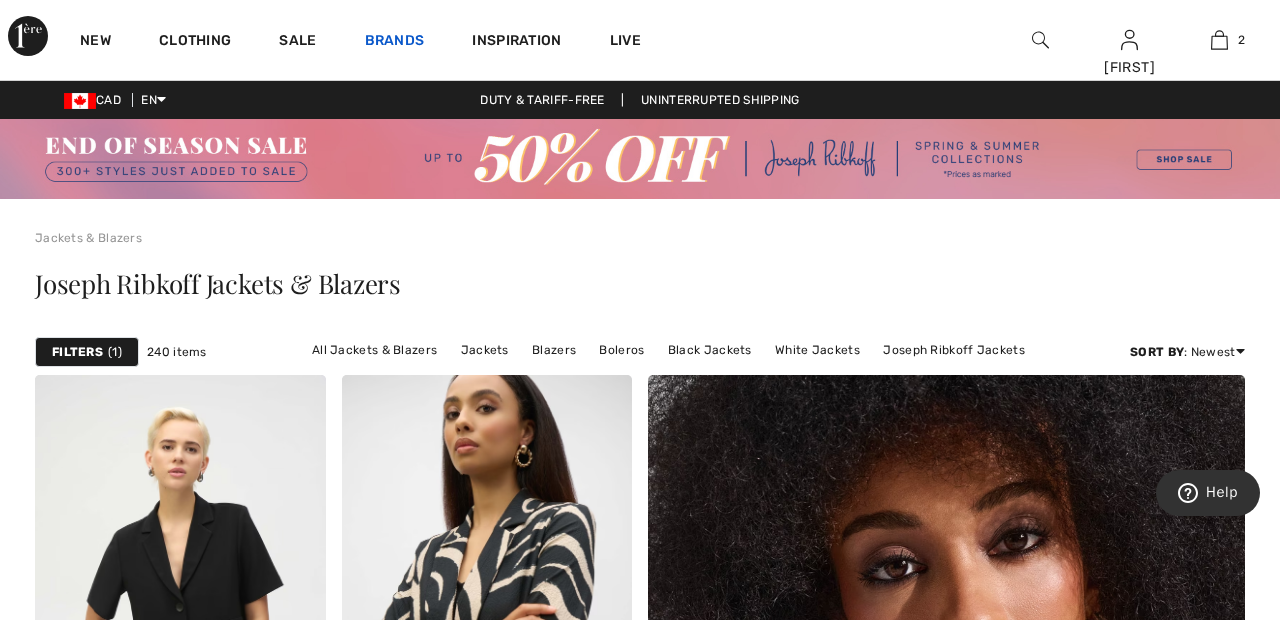 click on "Brands" at bounding box center [395, 42] 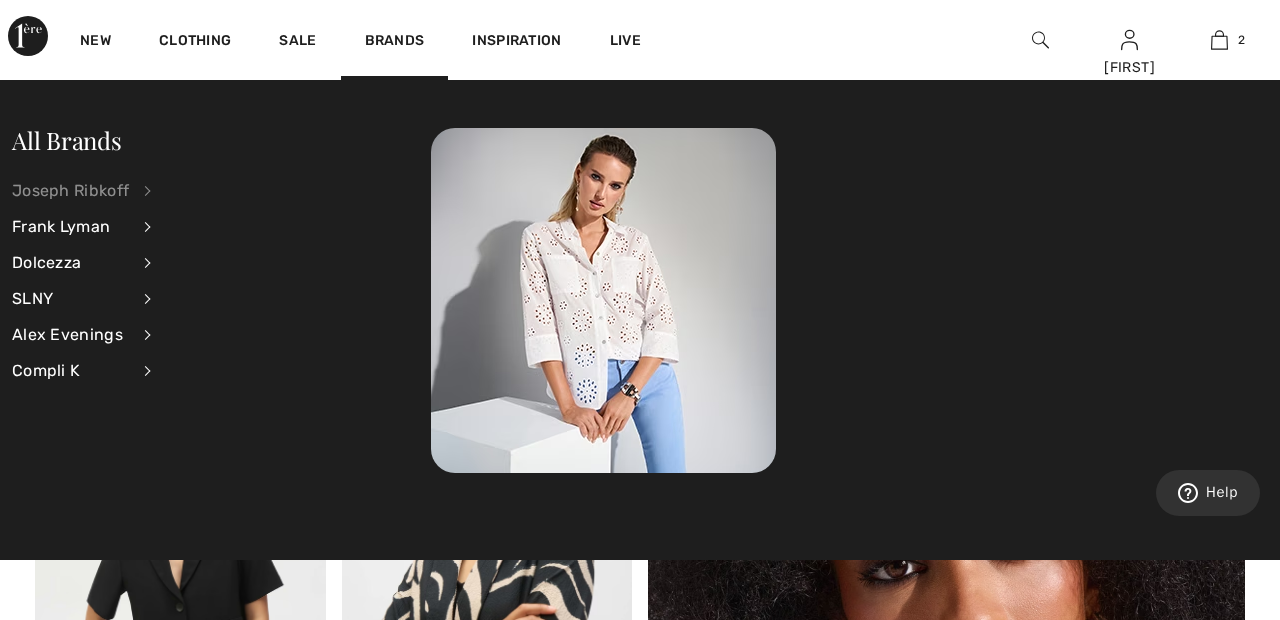 click on "Joseph Ribkoff" at bounding box center (70, 191) 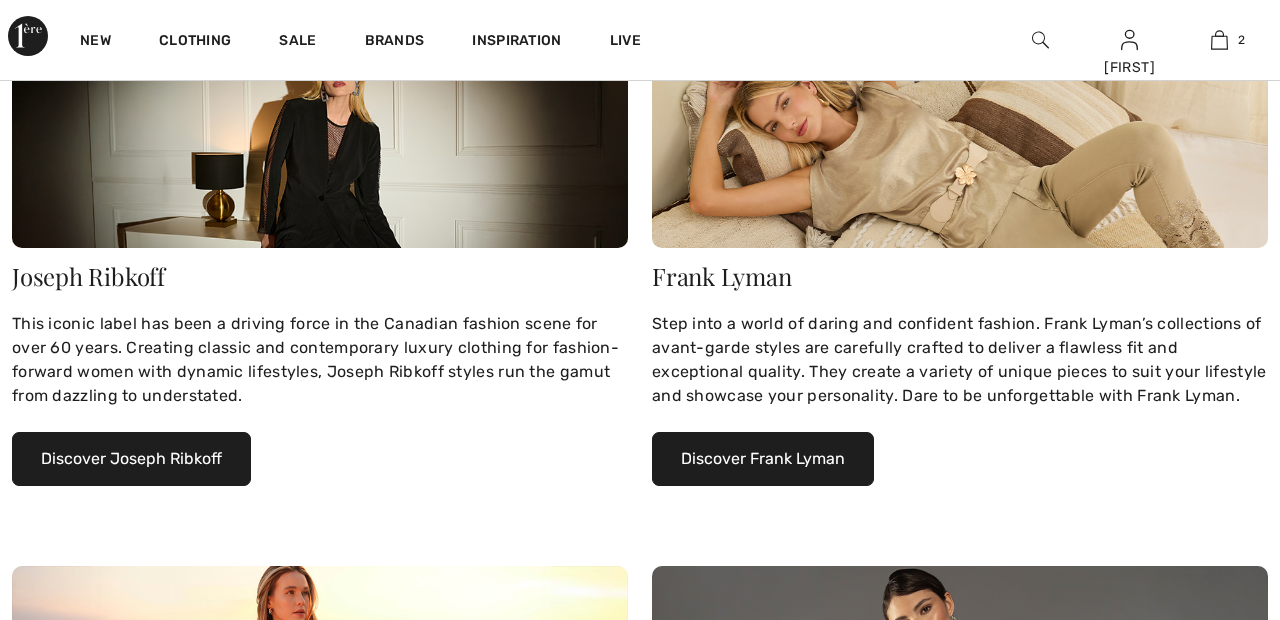 scroll, scrollTop: 0, scrollLeft: 0, axis: both 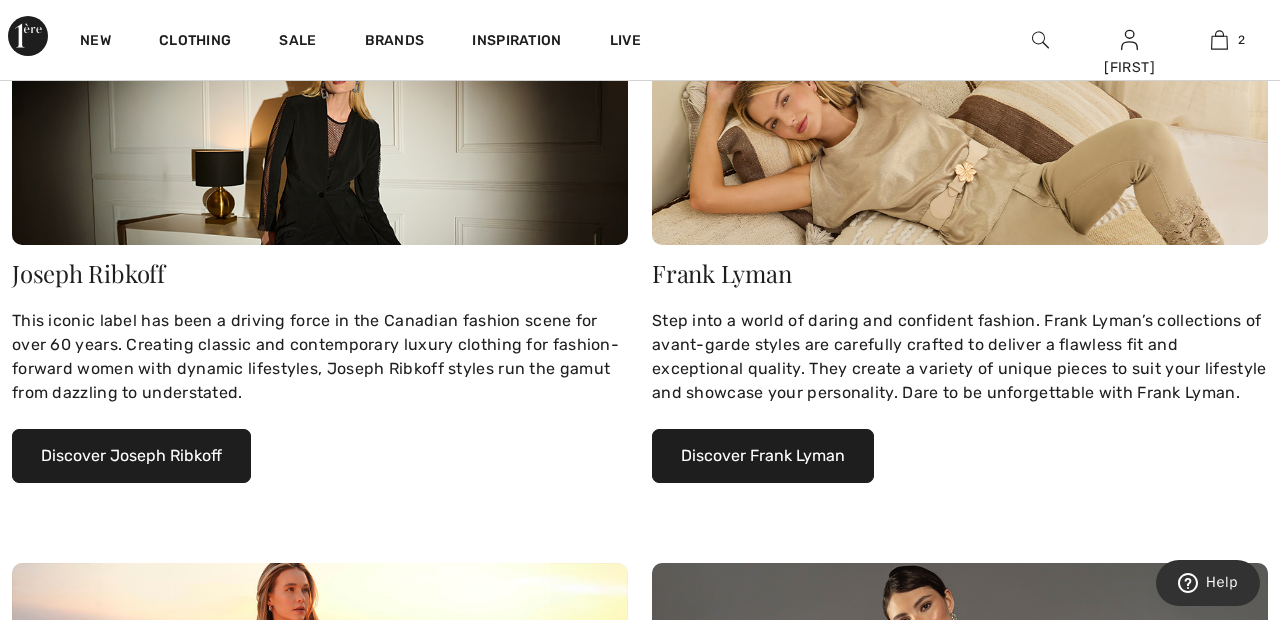 click on "Discover Joseph Ribkoff" at bounding box center (131, 456) 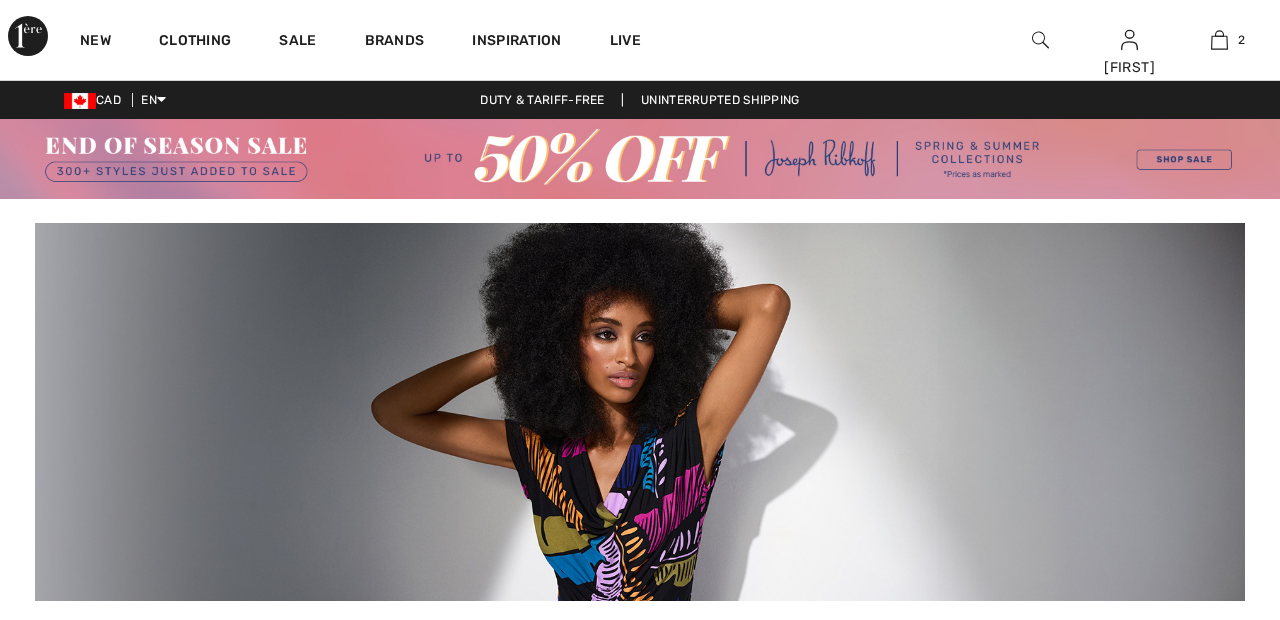scroll, scrollTop: 0, scrollLeft: 0, axis: both 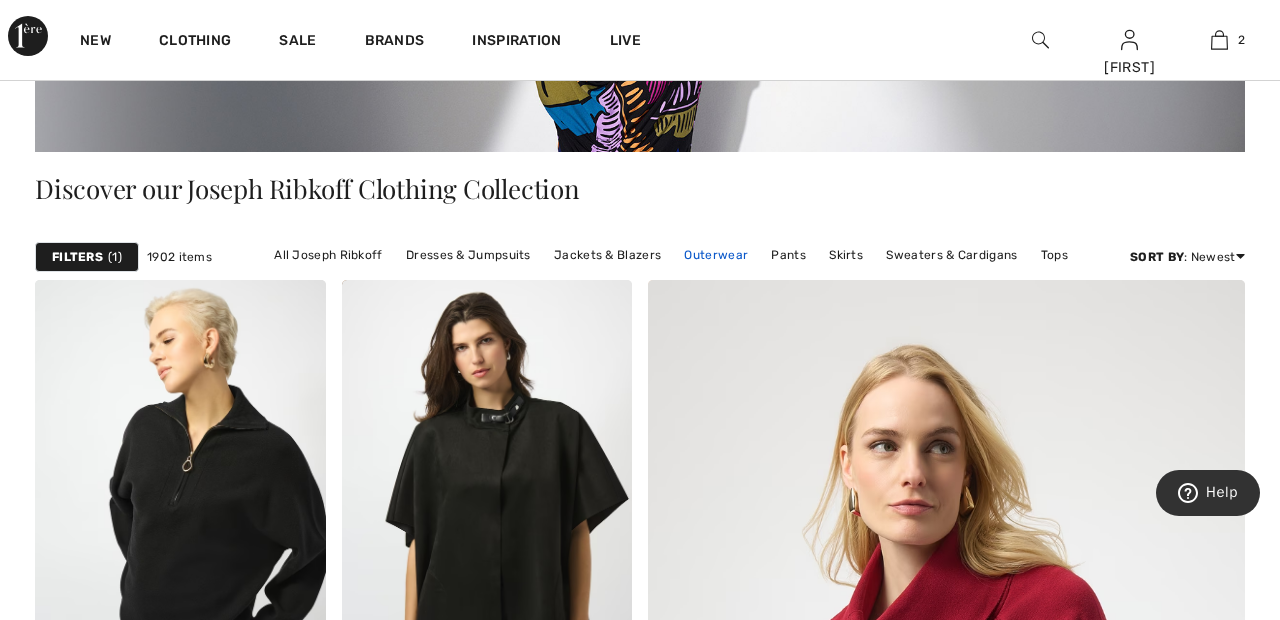 click on "Outerwear" at bounding box center (716, 255) 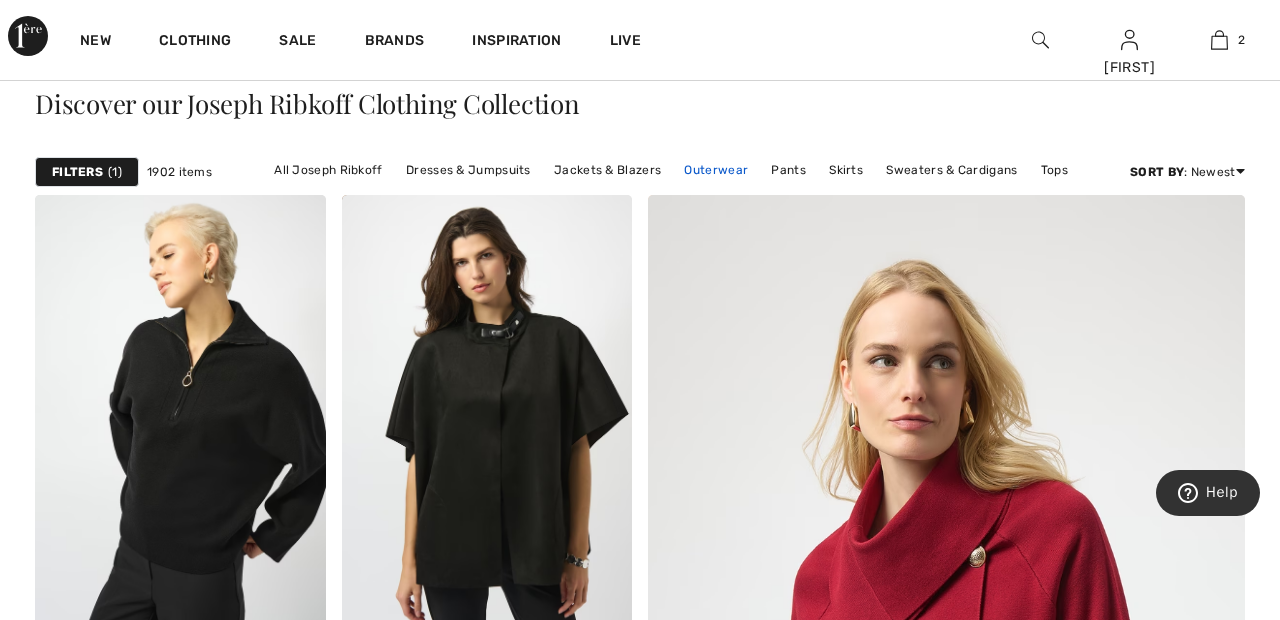scroll, scrollTop: 545, scrollLeft: 0, axis: vertical 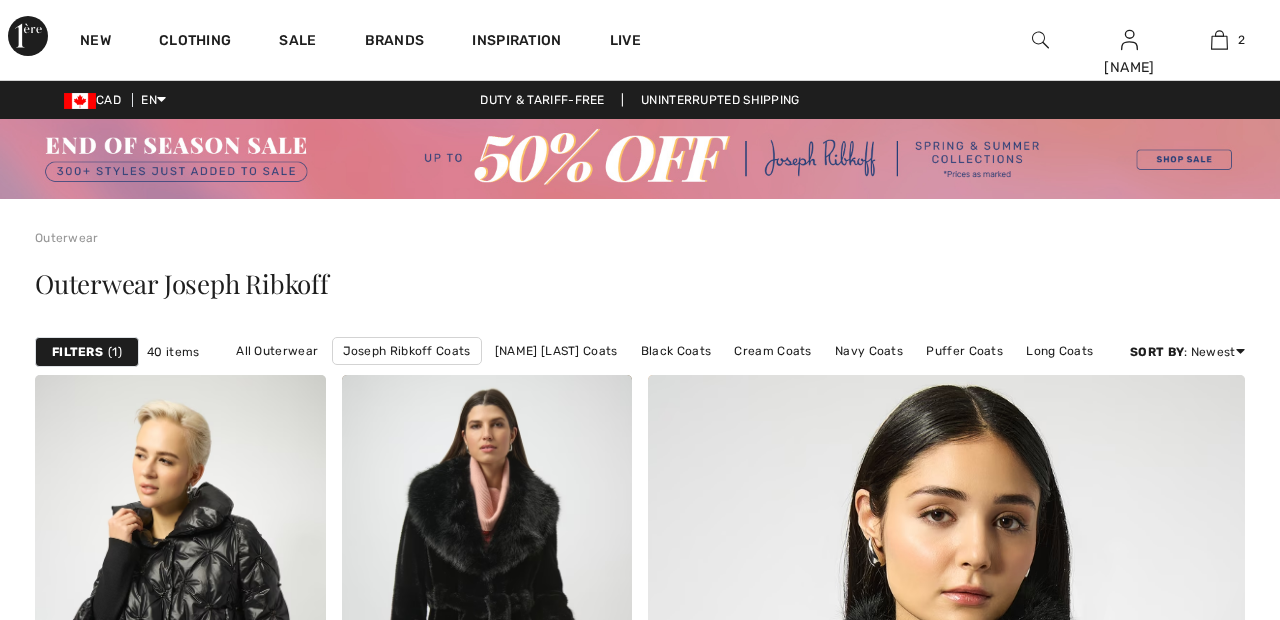 checkbox on "true" 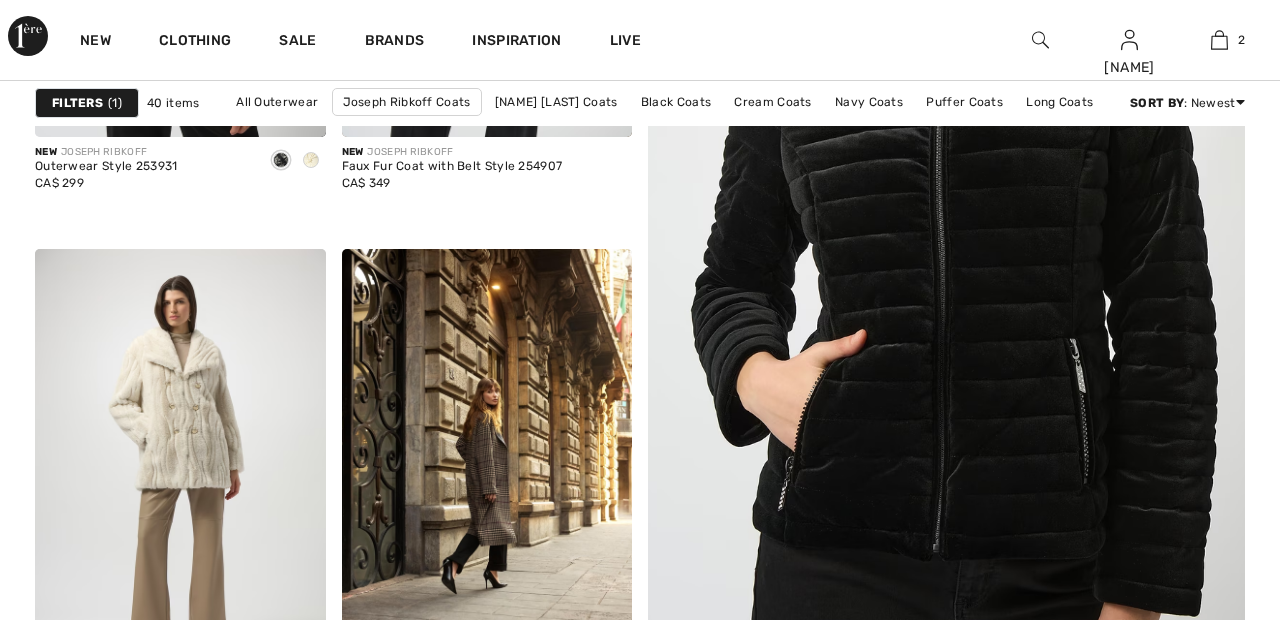 scroll, scrollTop: 0, scrollLeft: 0, axis: both 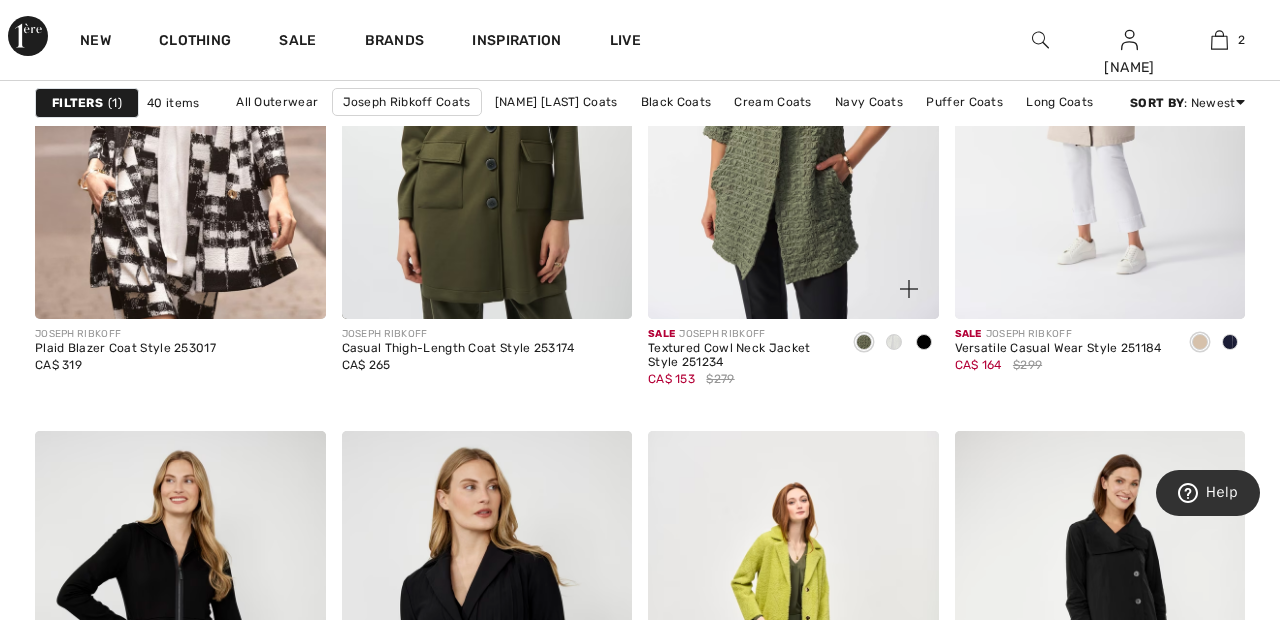 click at bounding box center (793, 101) 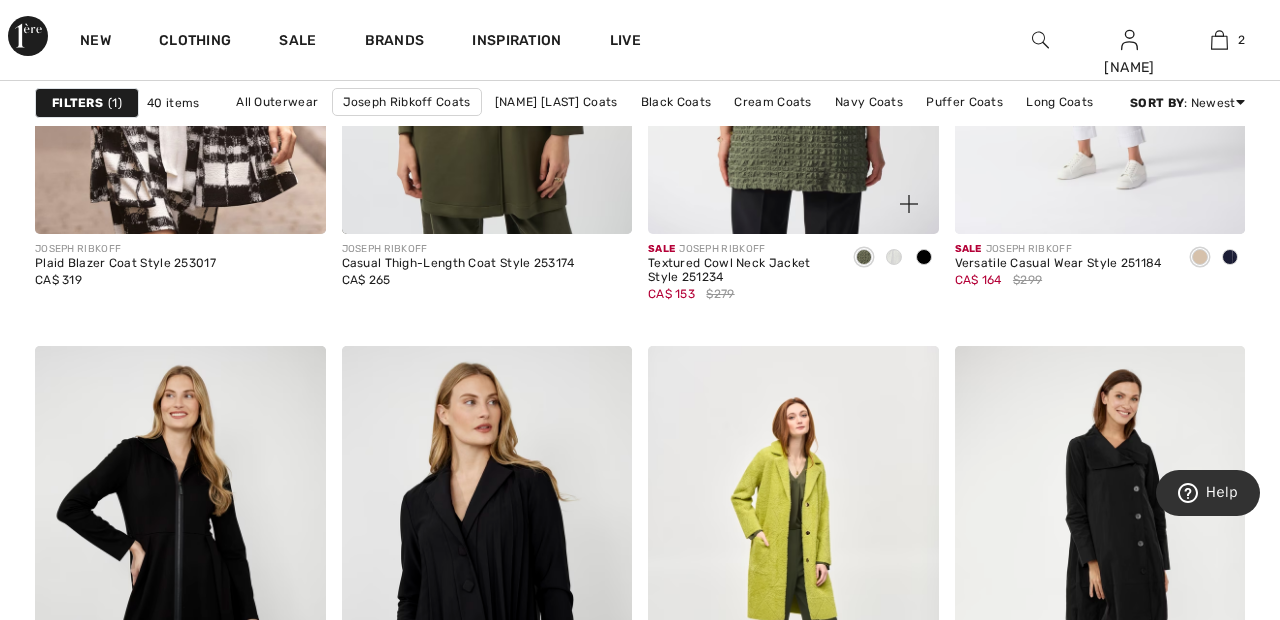 scroll, scrollTop: 2986, scrollLeft: 0, axis: vertical 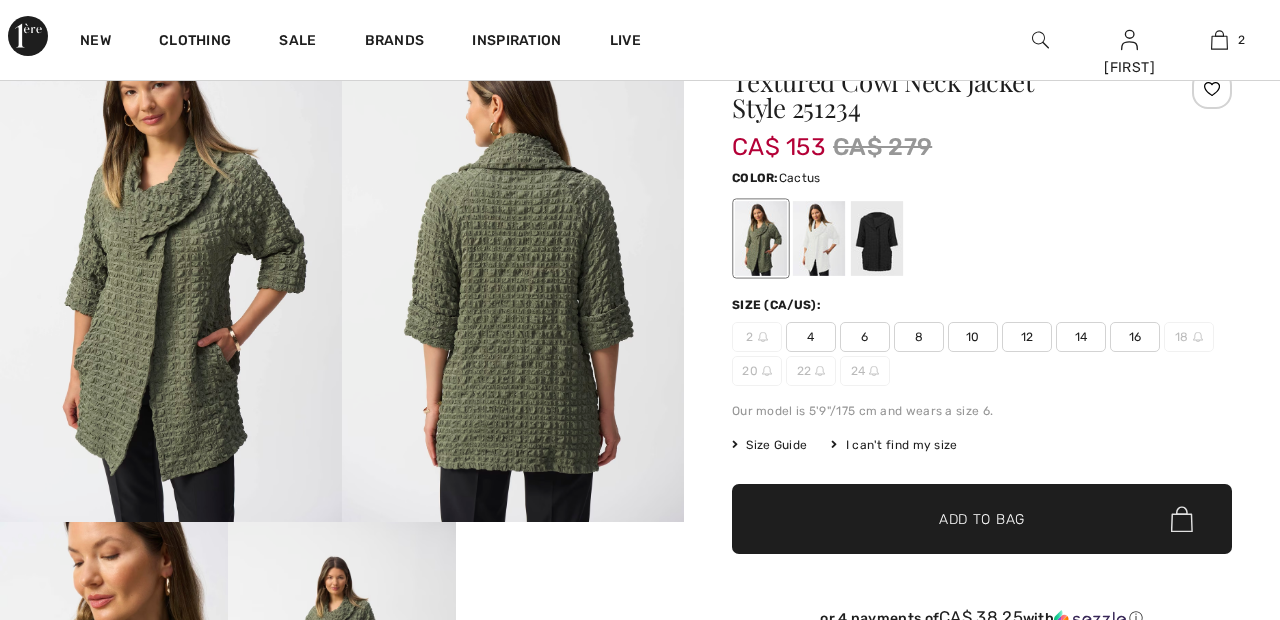 click at bounding box center (877, 238) 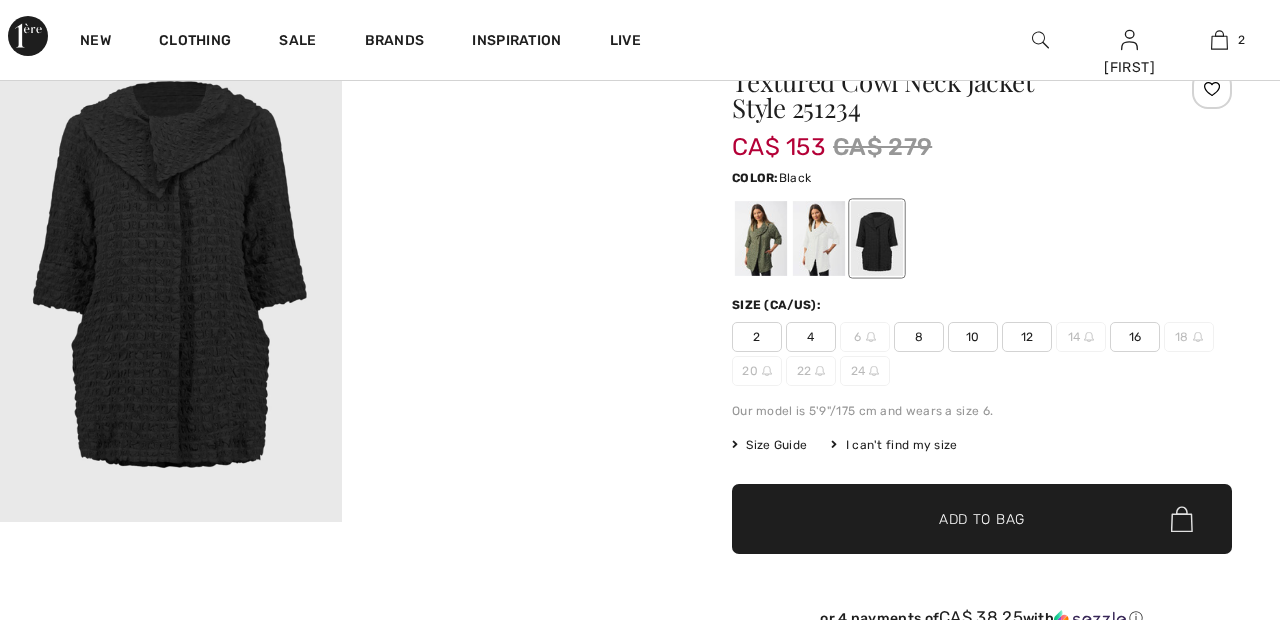 scroll, scrollTop: 190, scrollLeft: 0, axis: vertical 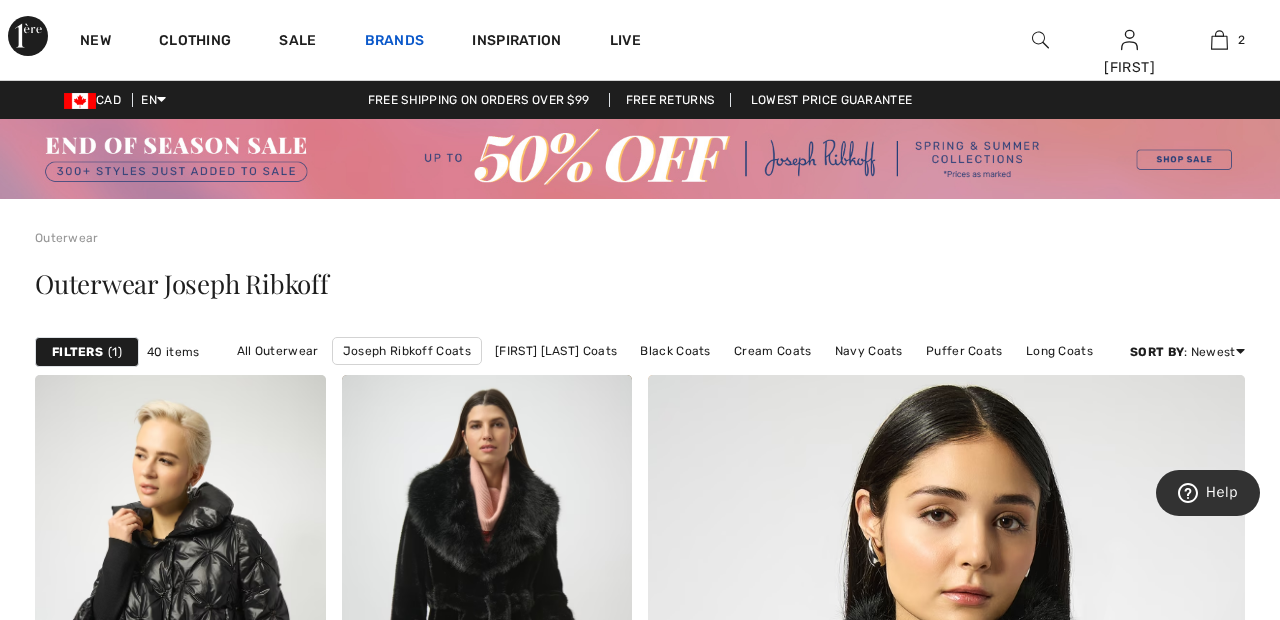 click on "Brands" at bounding box center [395, 42] 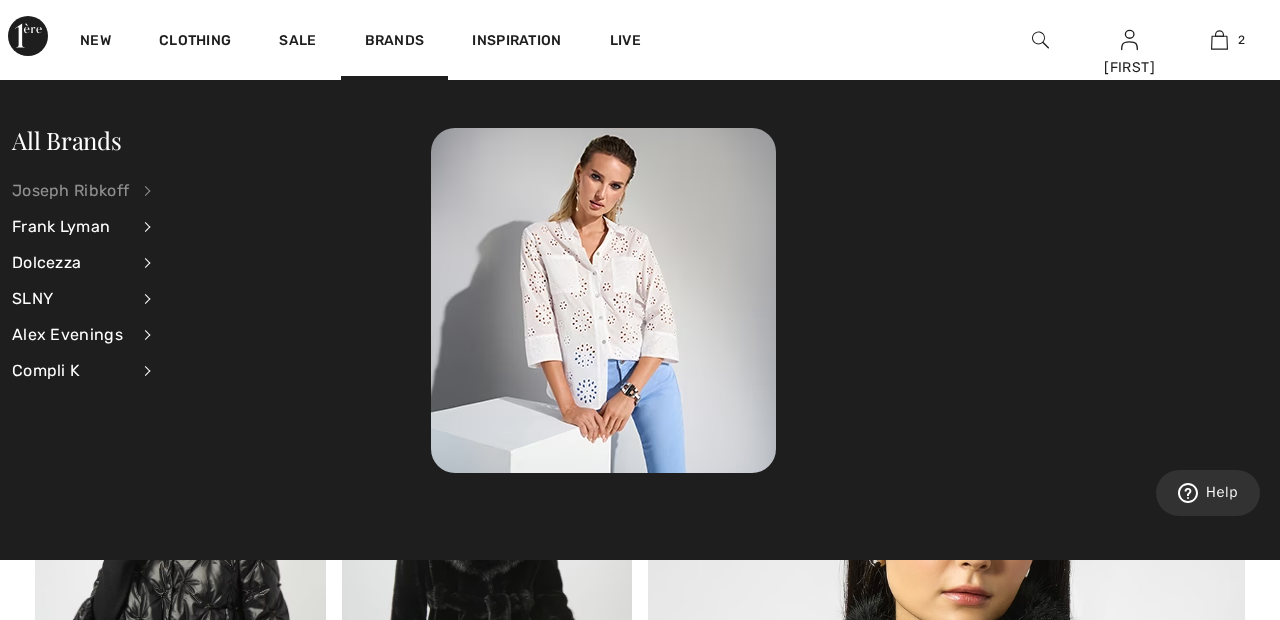 click on "Joseph Ribkoff" at bounding box center (70, 191) 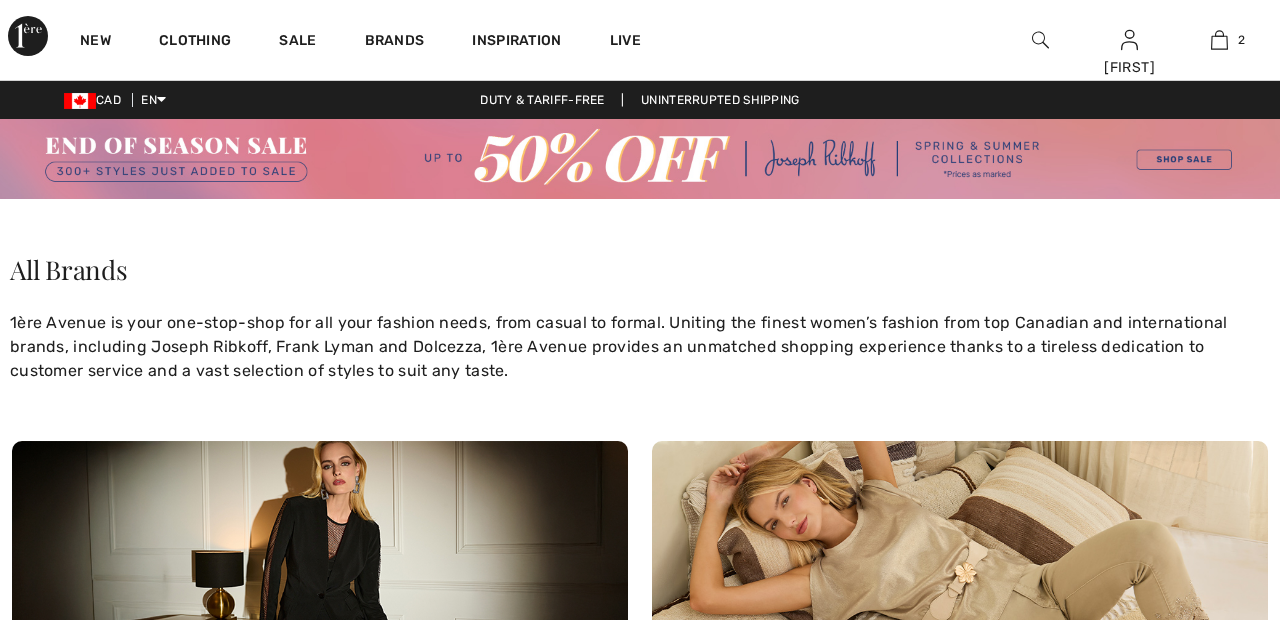 scroll, scrollTop: 467, scrollLeft: 0, axis: vertical 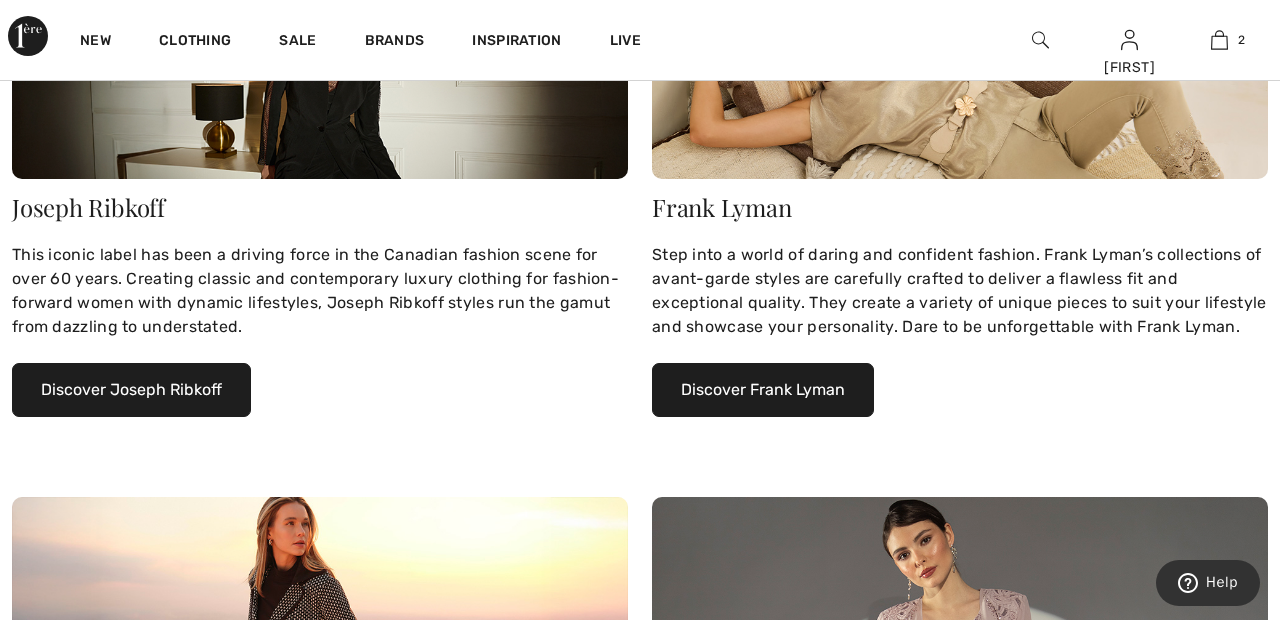 click on "Discover Joseph Ribkoff" at bounding box center (131, 390) 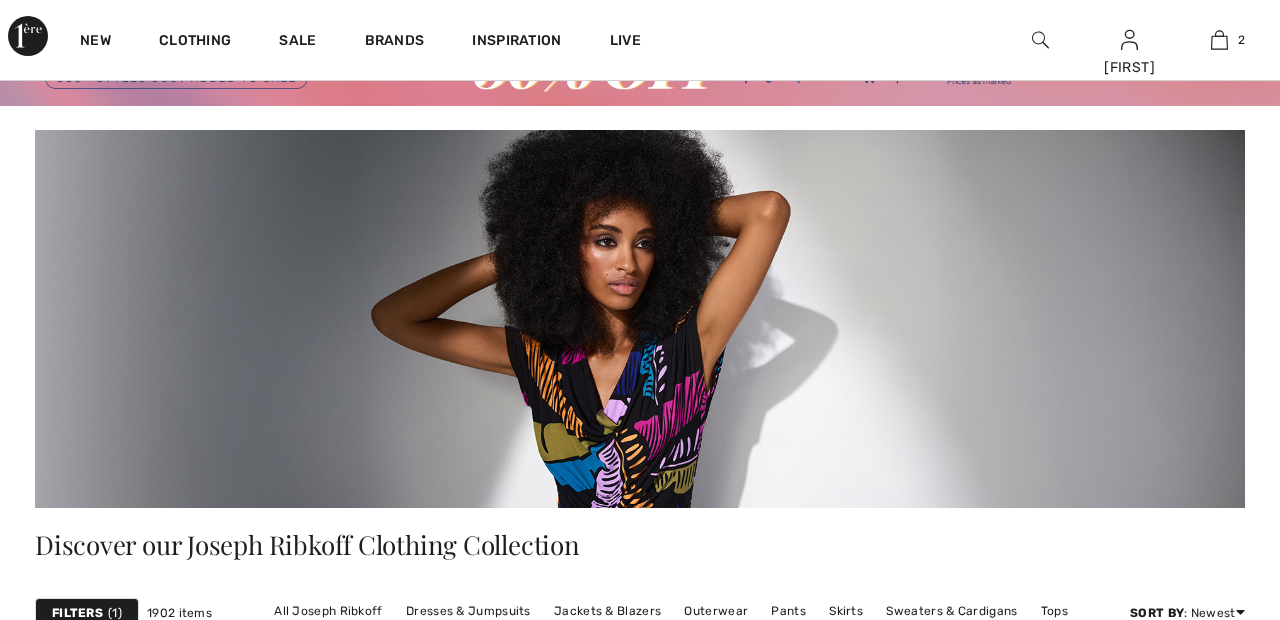 scroll, scrollTop: 0, scrollLeft: 0, axis: both 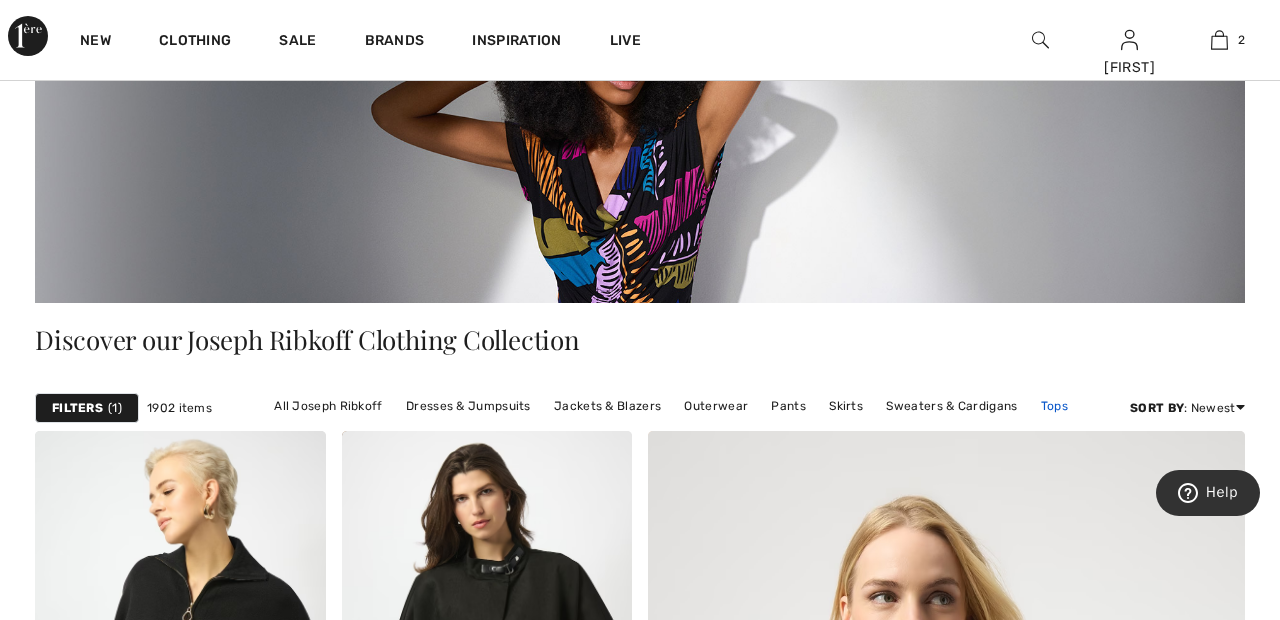 click on "Tops" at bounding box center [1054, 406] 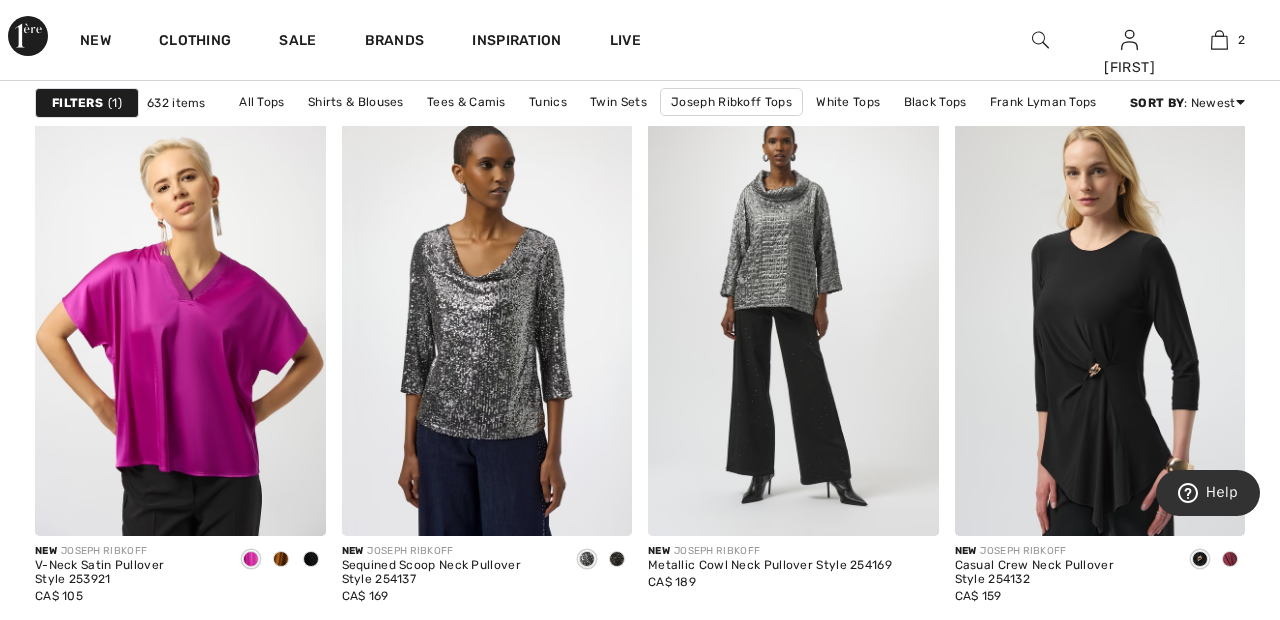 scroll, scrollTop: 0, scrollLeft: 0, axis: both 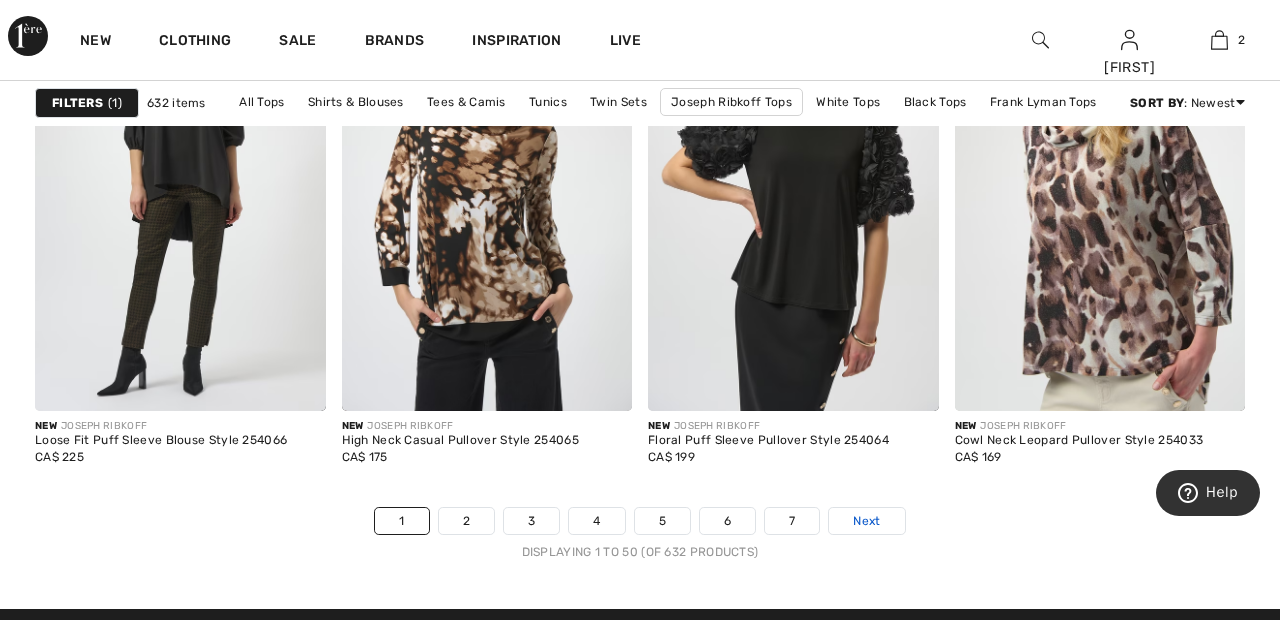 click on "Next" at bounding box center (866, 521) 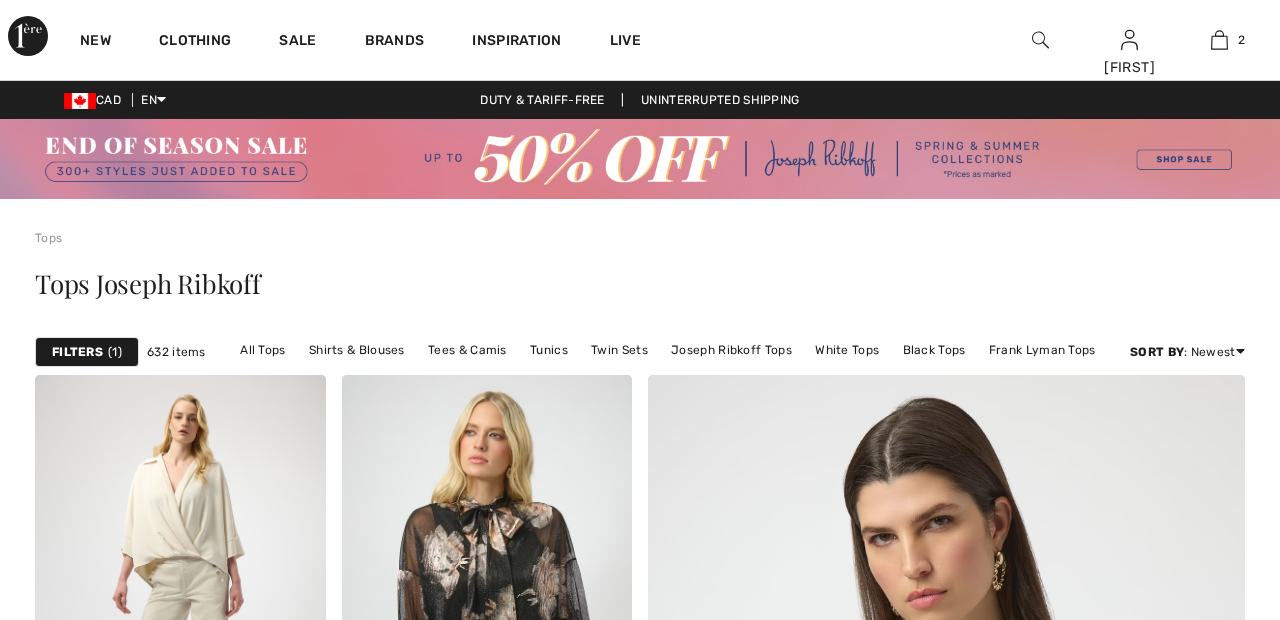 scroll, scrollTop: 1240, scrollLeft: 0, axis: vertical 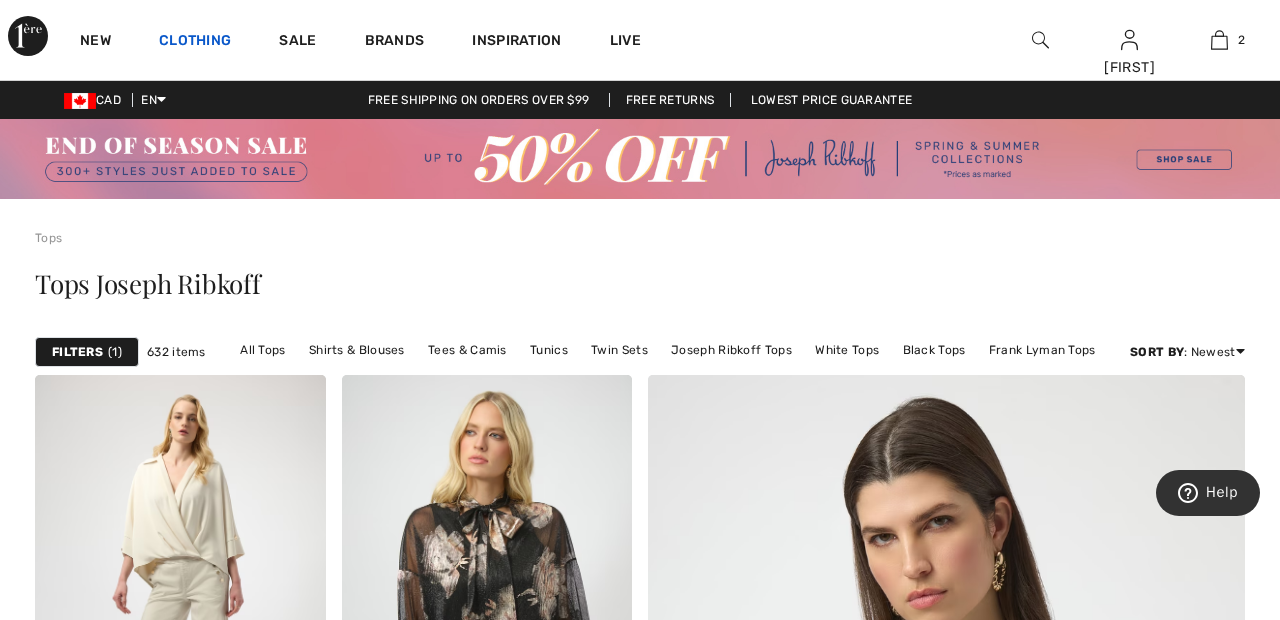 click on "Clothing" at bounding box center (195, 42) 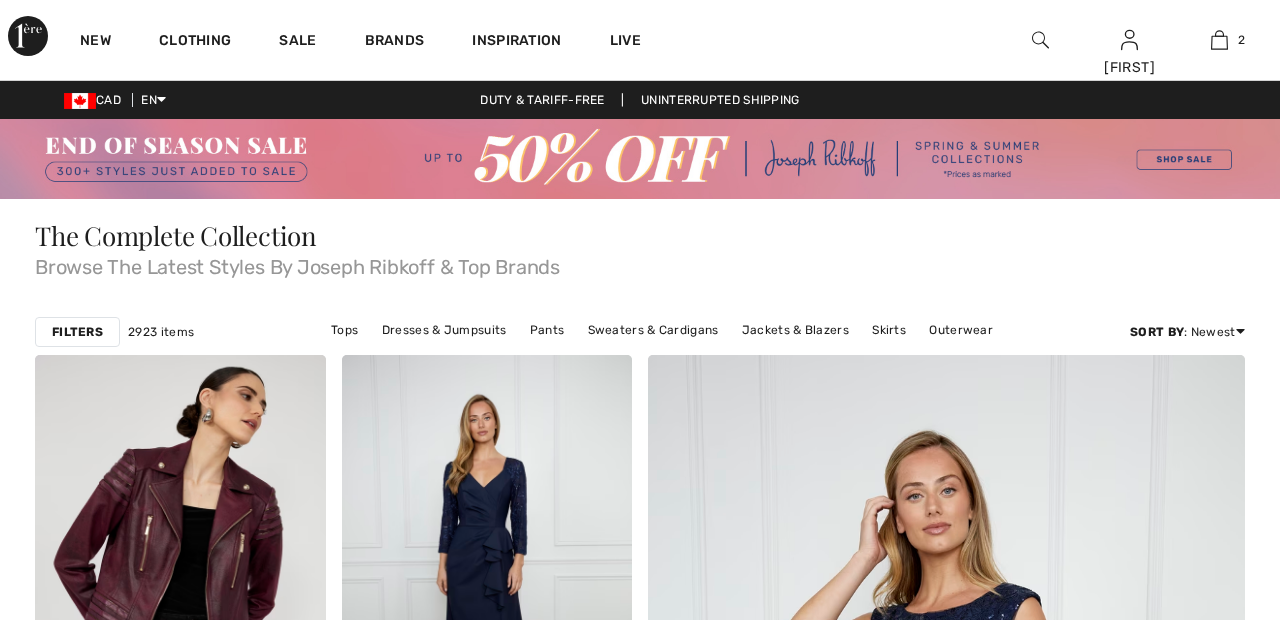 scroll, scrollTop: 0, scrollLeft: 0, axis: both 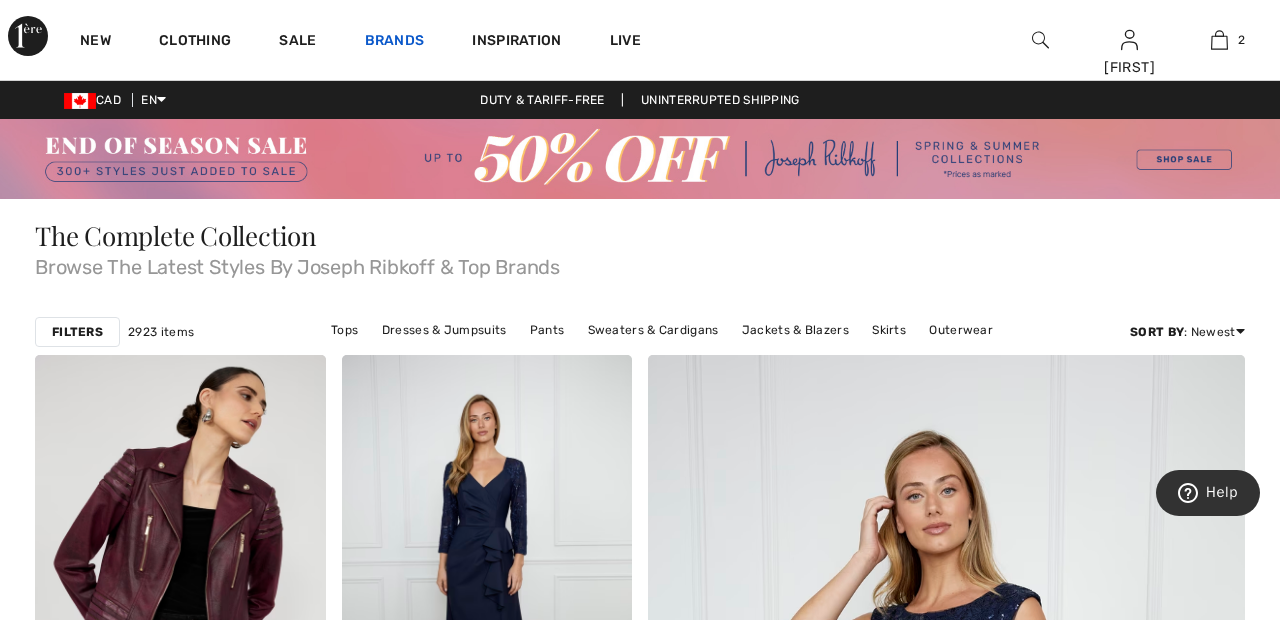 click on "Brands" at bounding box center [395, 42] 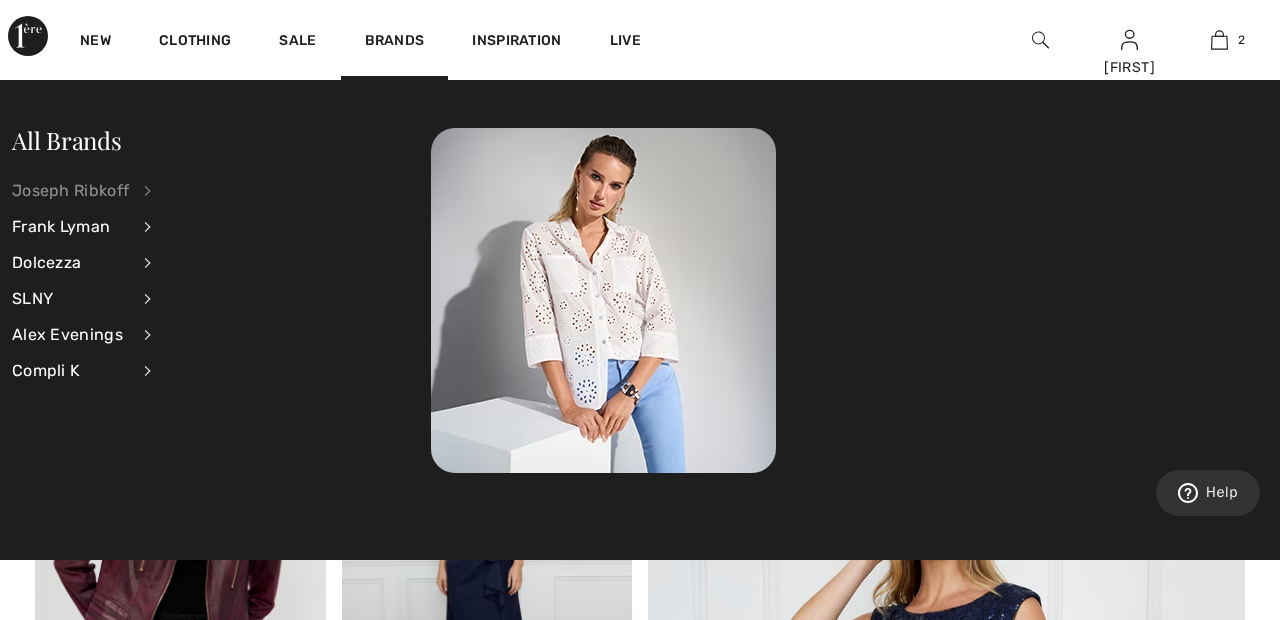 click on "Joseph Ribkoff" at bounding box center [70, 191] 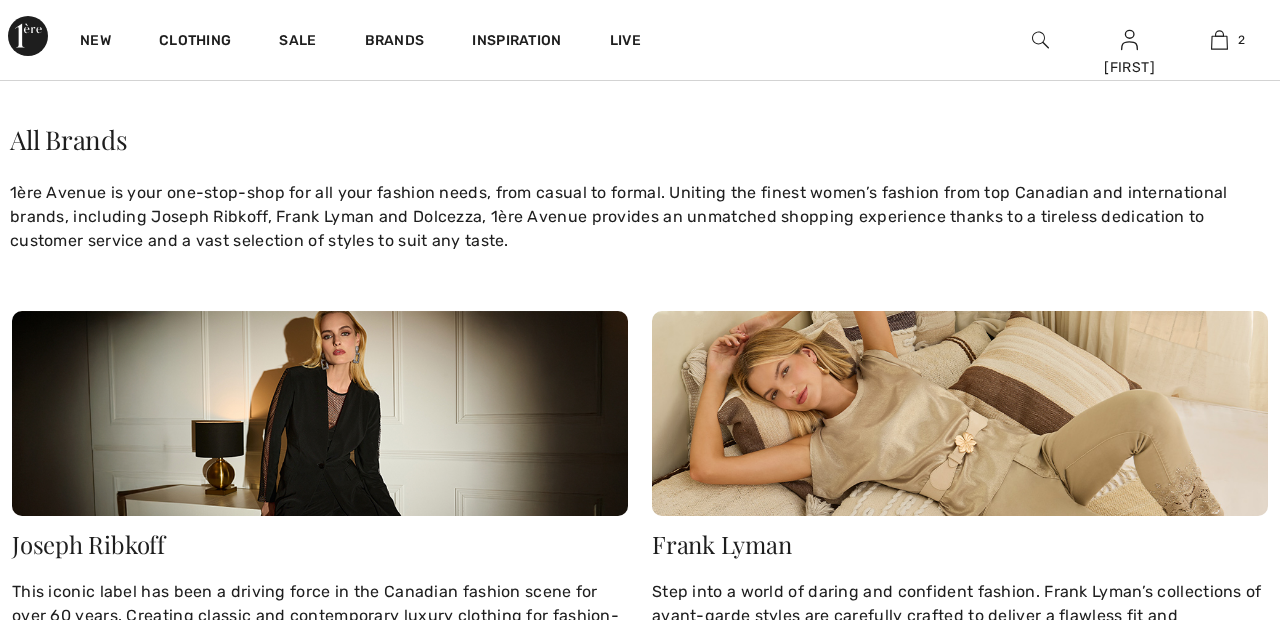 scroll, scrollTop: 196, scrollLeft: 0, axis: vertical 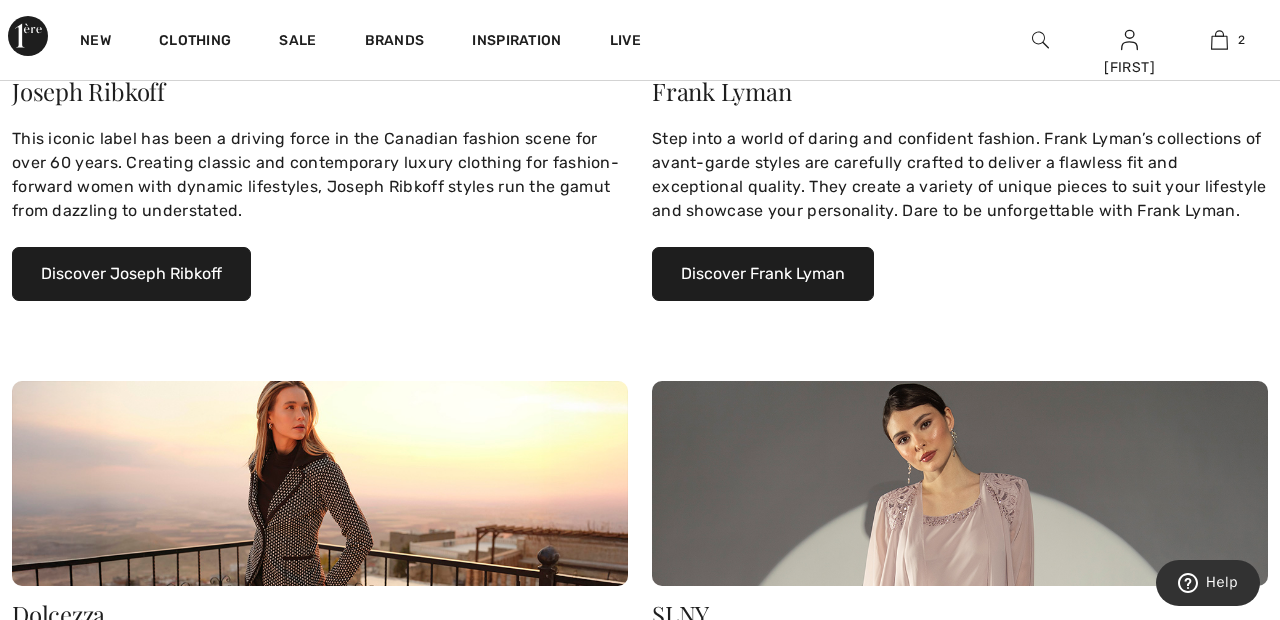 click on "Discover Joseph Ribkoff" at bounding box center (131, 274) 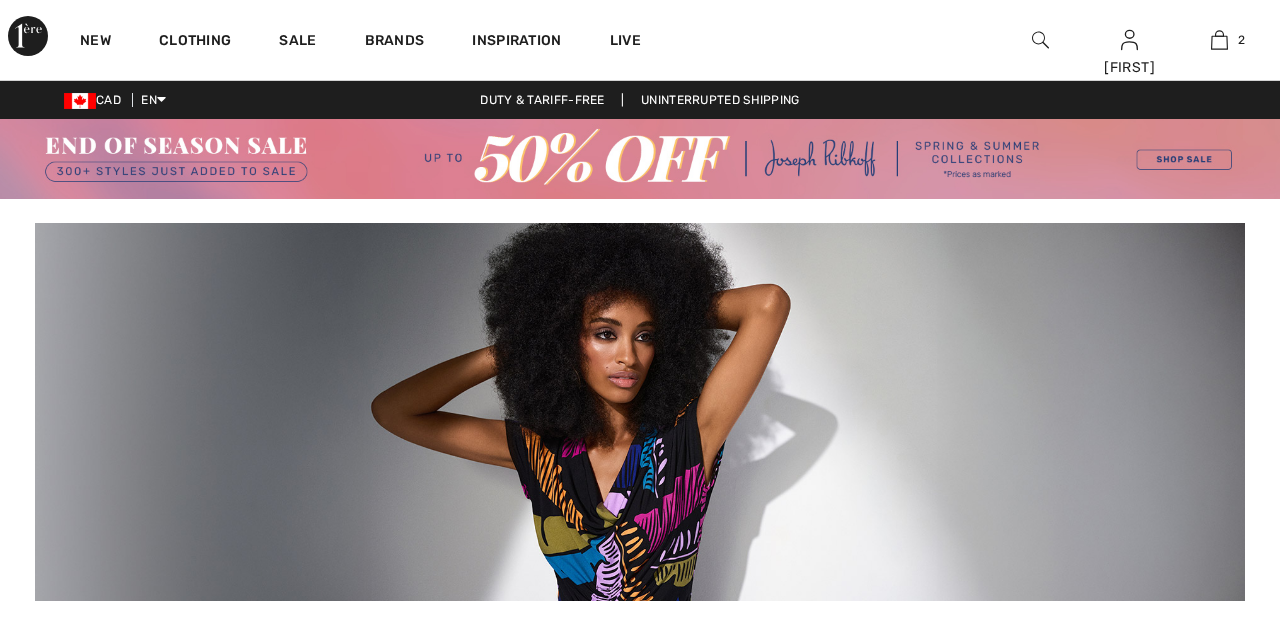 scroll, scrollTop: 377, scrollLeft: 0, axis: vertical 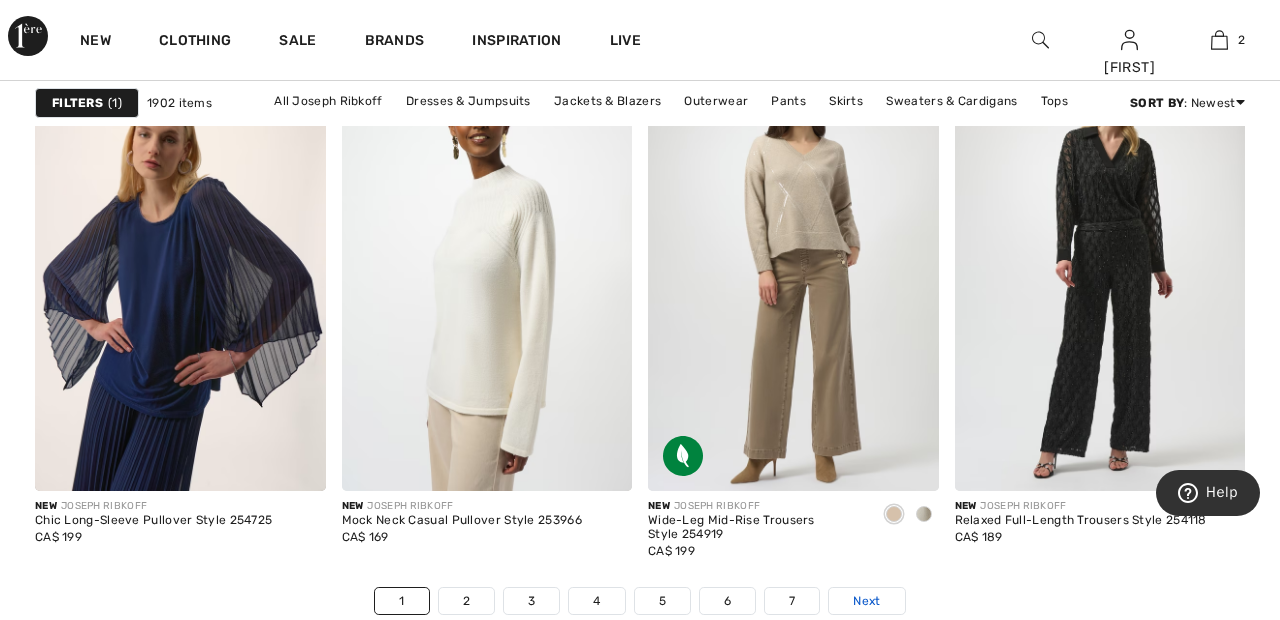 click on "Next" at bounding box center (866, 601) 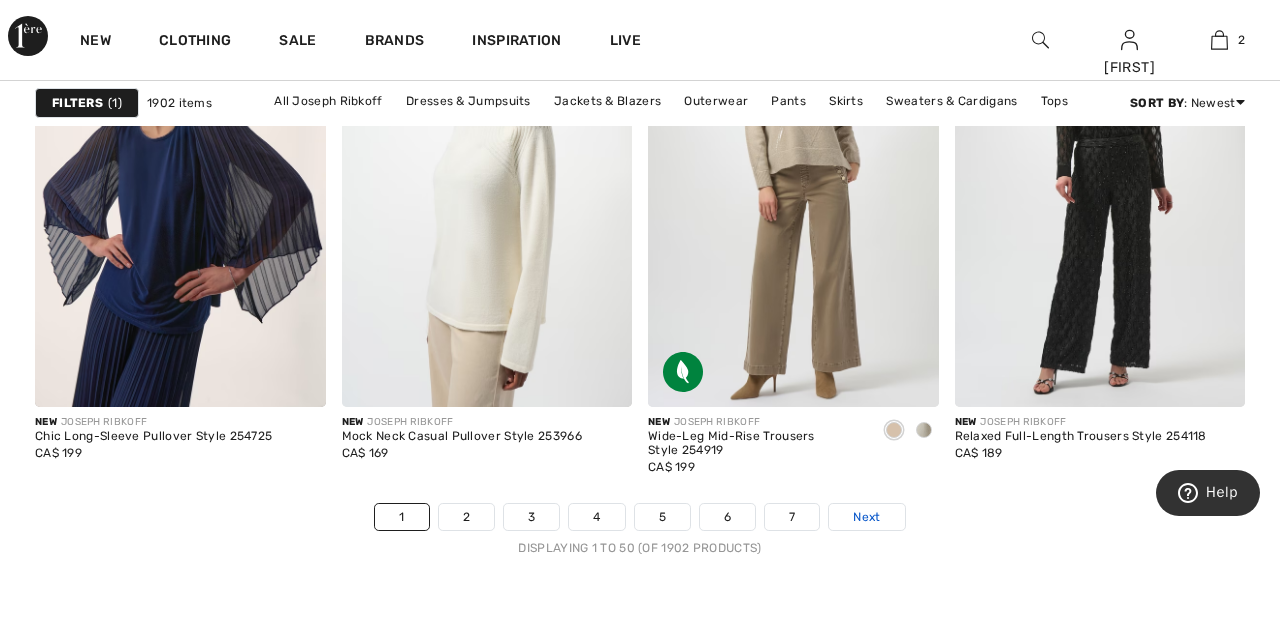 scroll, scrollTop: 8556, scrollLeft: 0, axis: vertical 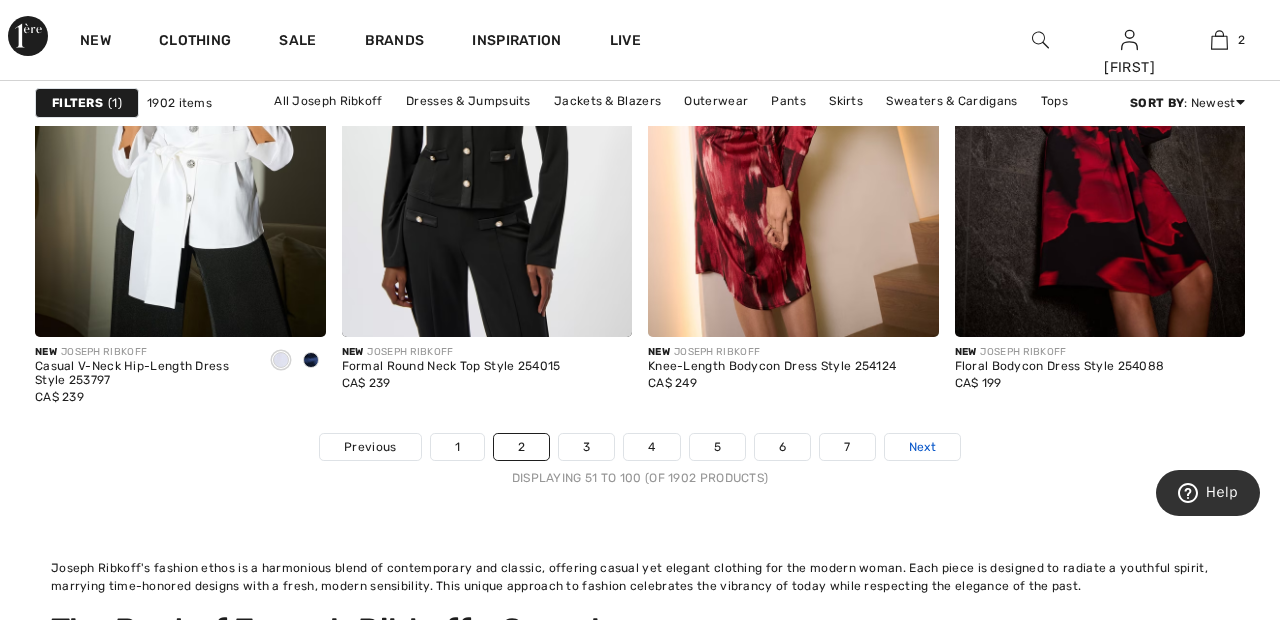click on "Next" at bounding box center (922, 447) 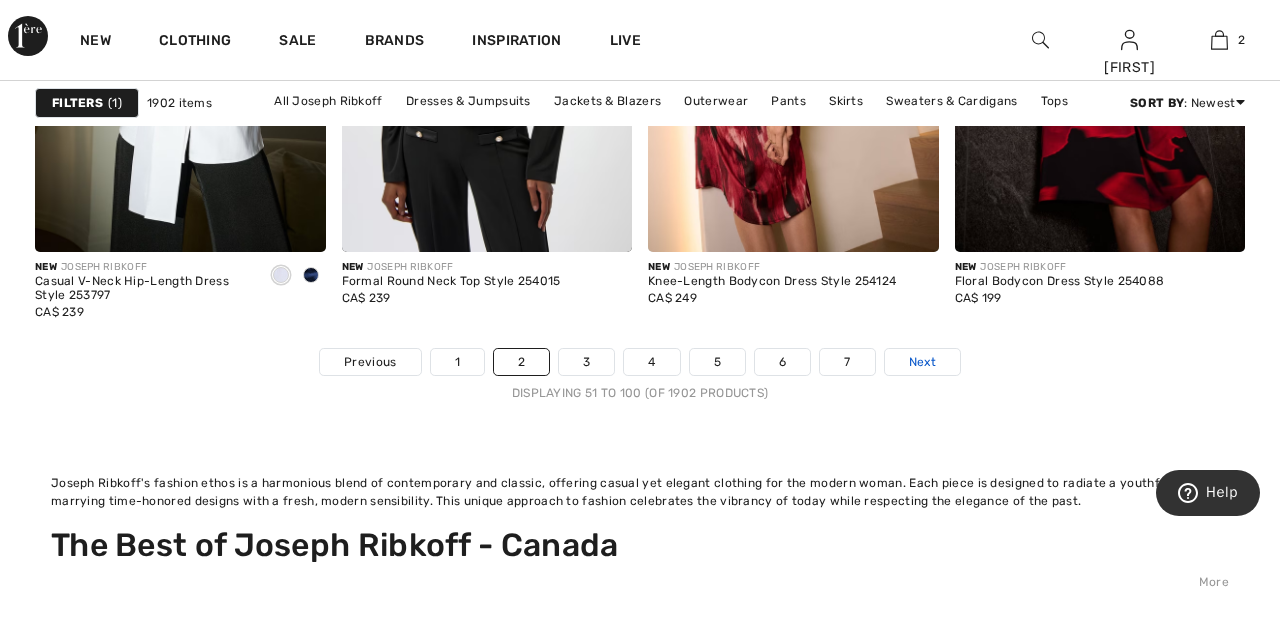 scroll, scrollTop: 8710, scrollLeft: 0, axis: vertical 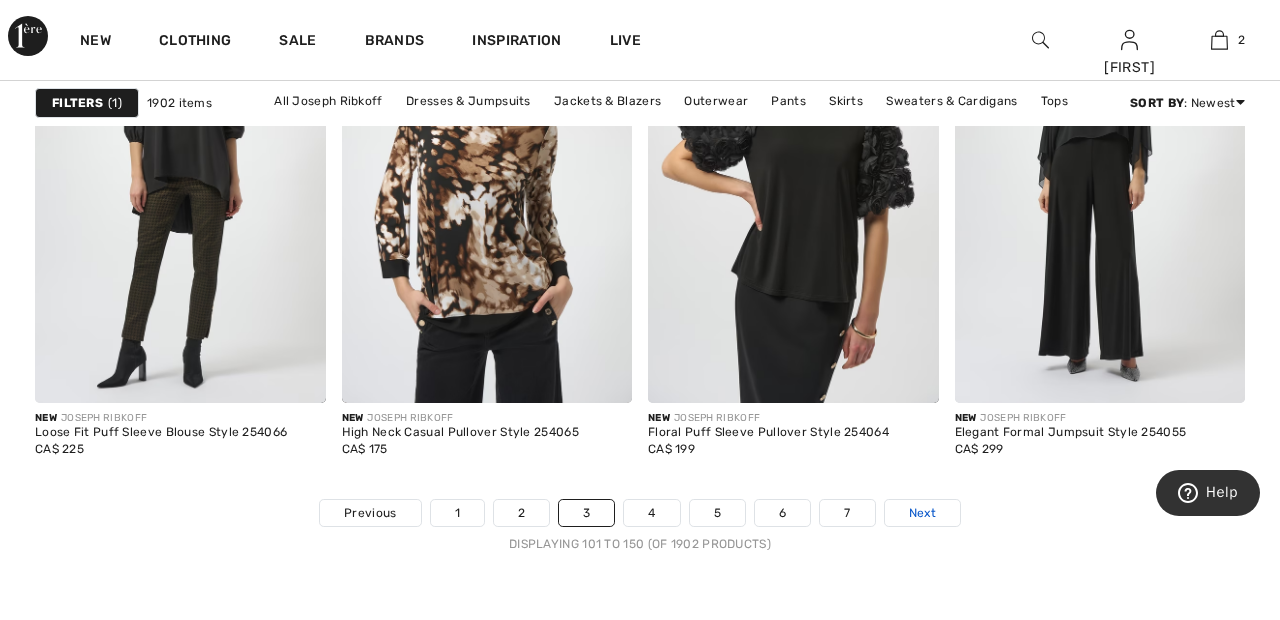 click on "Next" at bounding box center [922, 513] 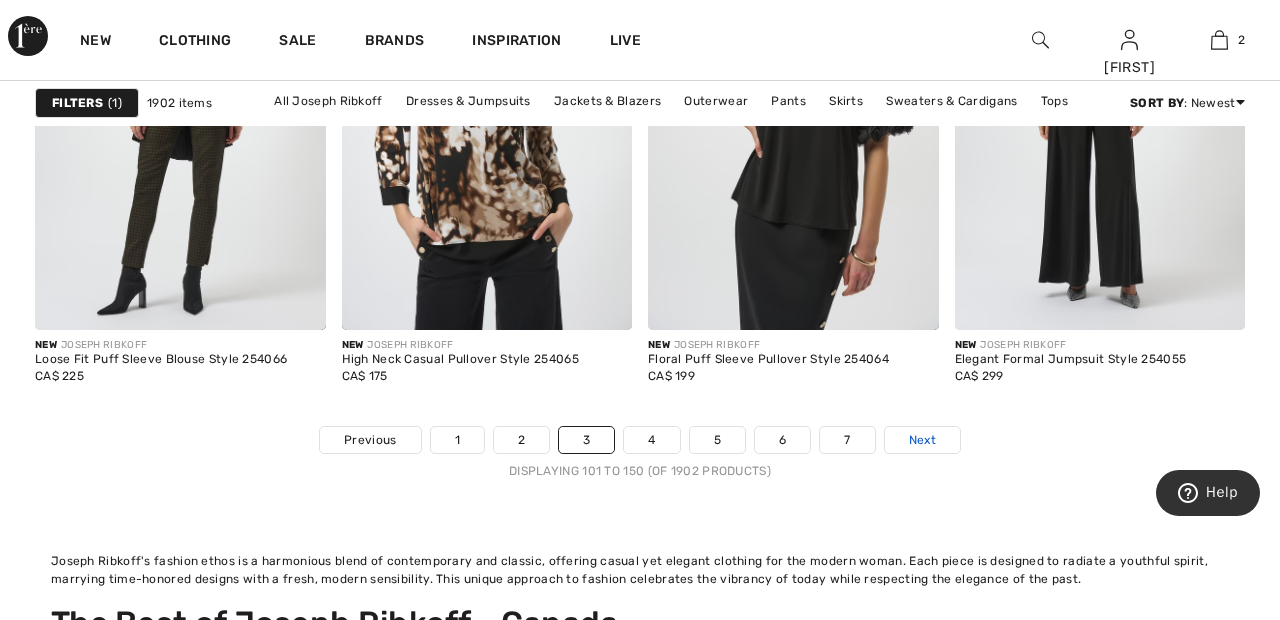 scroll, scrollTop: 8644, scrollLeft: 0, axis: vertical 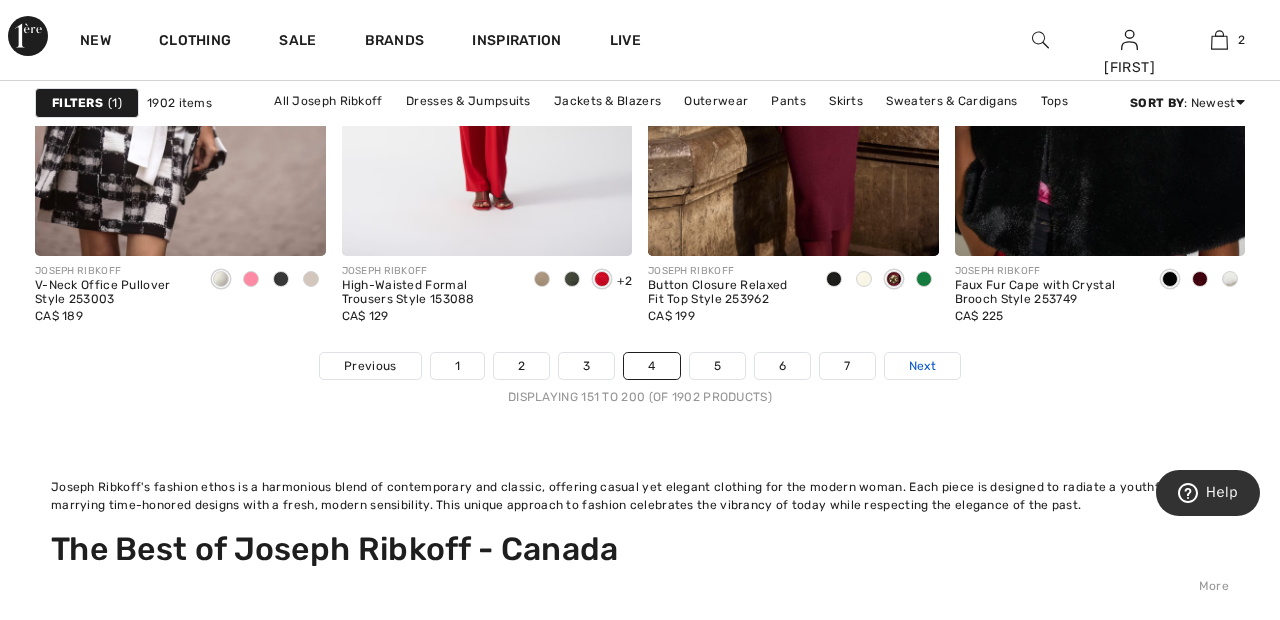 click on "Next" at bounding box center (922, 366) 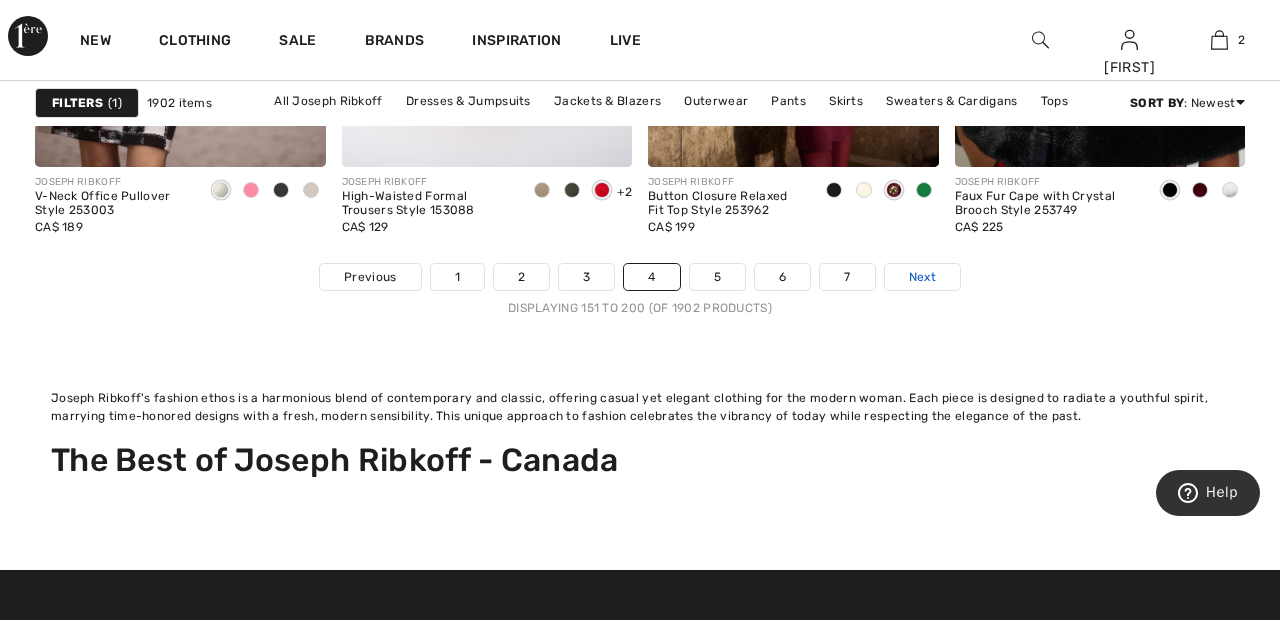 scroll, scrollTop: 8791, scrollLeft: 0, axis: vertical 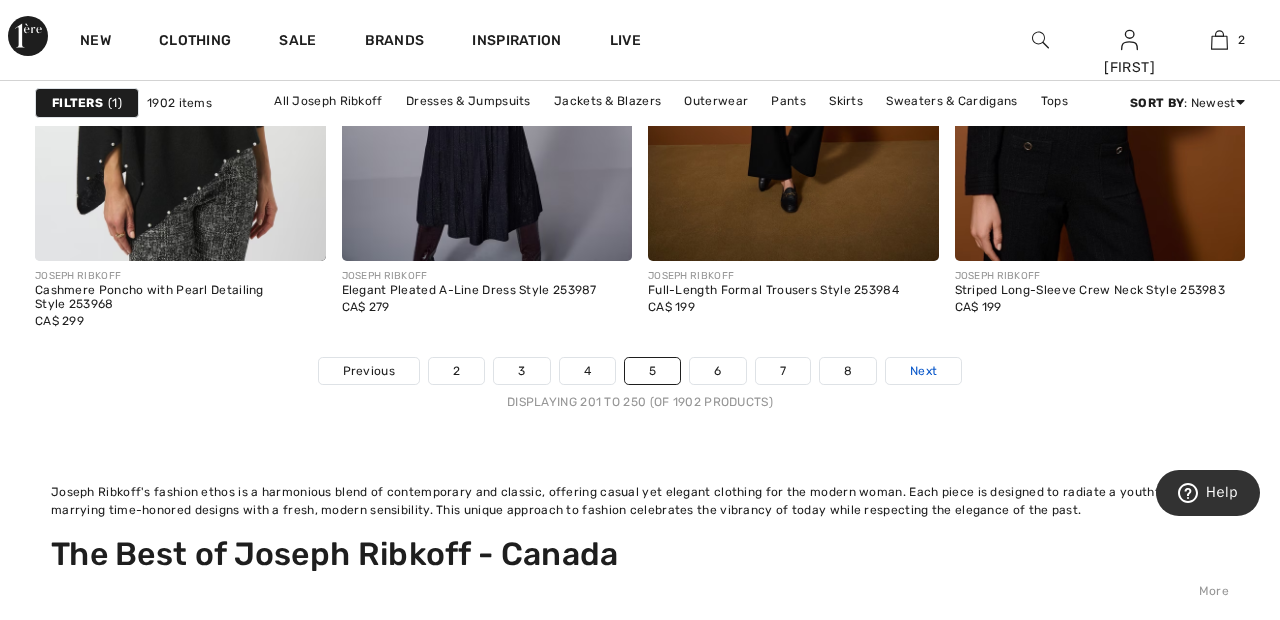 click on "Next" at bounding box center (923, 371) 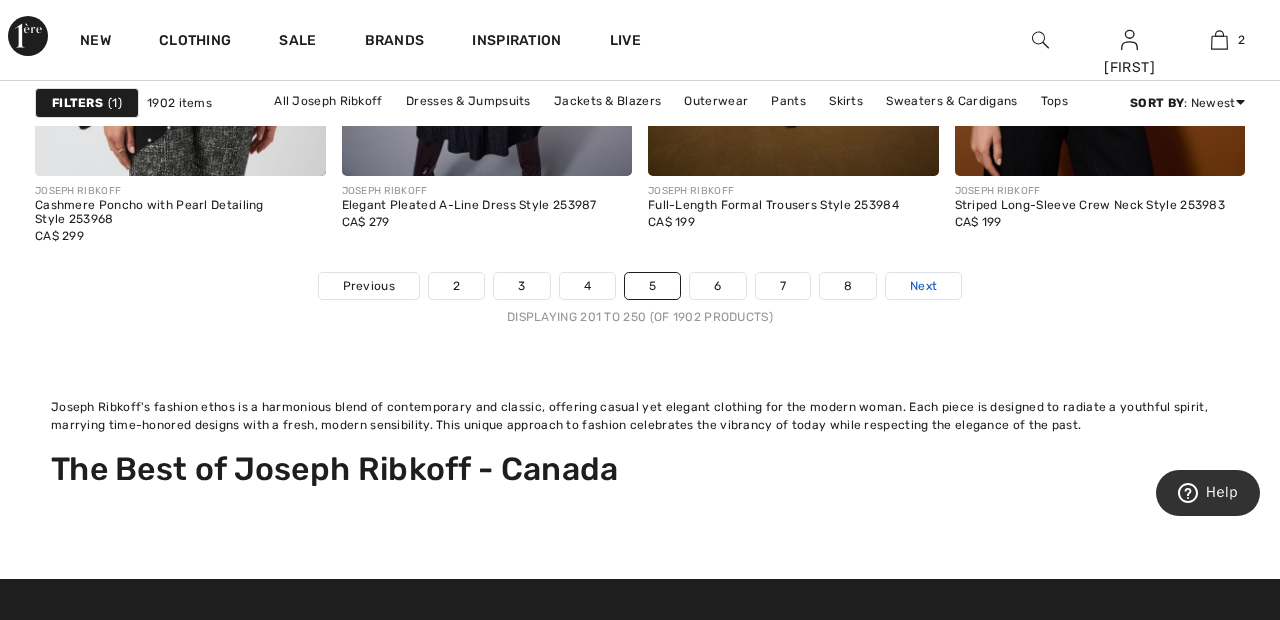 scroll, scrollTop: 8786, scrollLeft: 0, axis: vertical 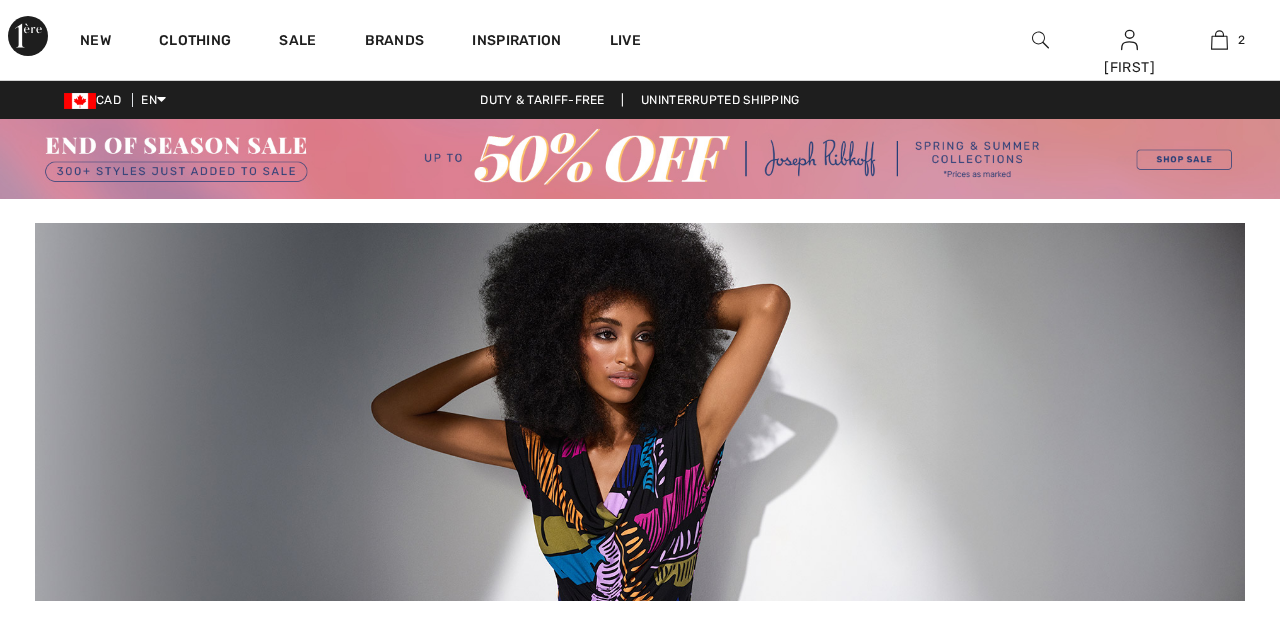 checkbox on "true" 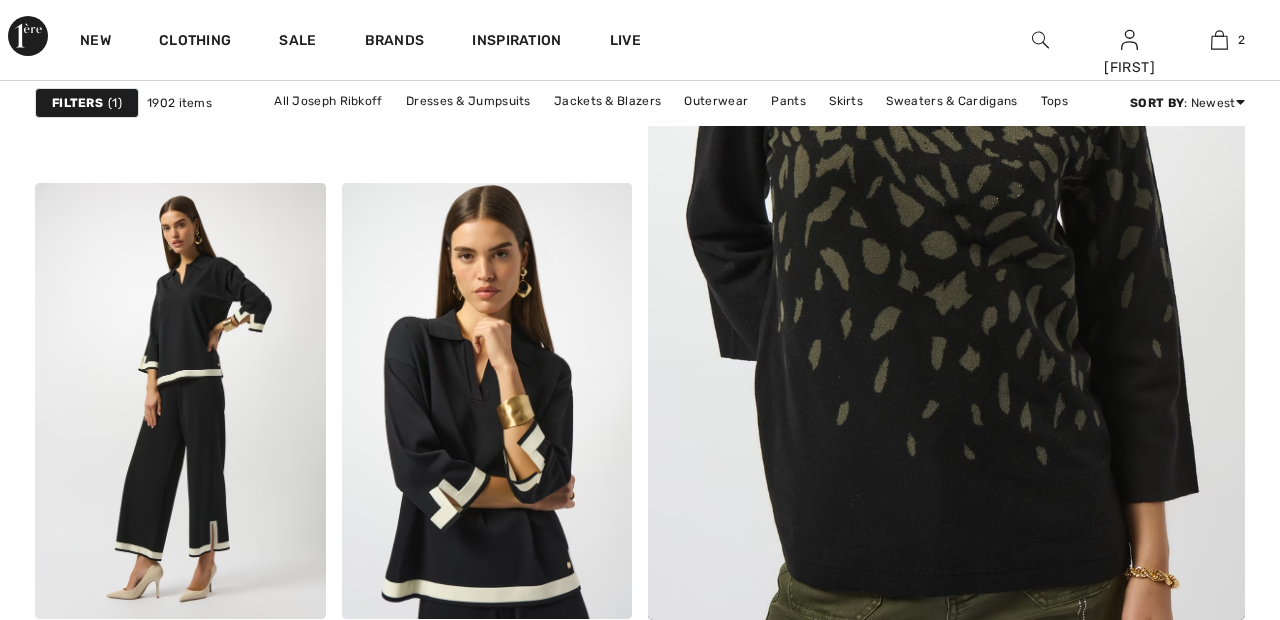 scroll, scrollTop: 0, scrollLeft: 0, axis: both 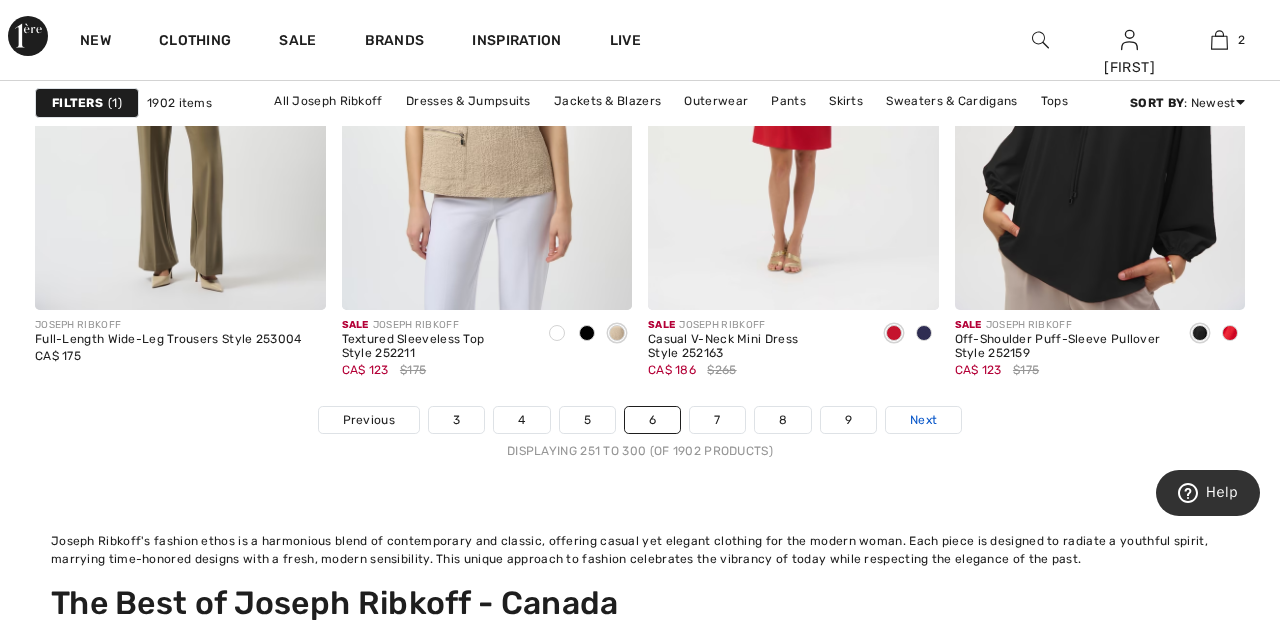 click on "Next" at bounding box center (923, 420) 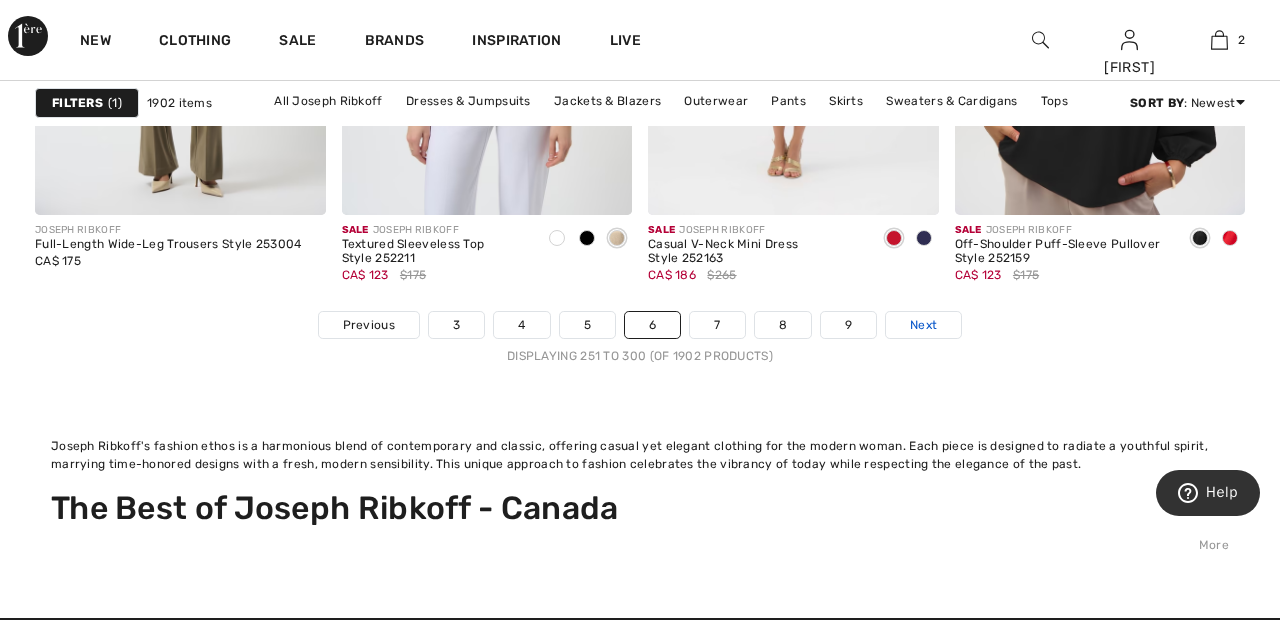 scroll, scrollTop: 8737, scrollLeft: 0, axis: vertical 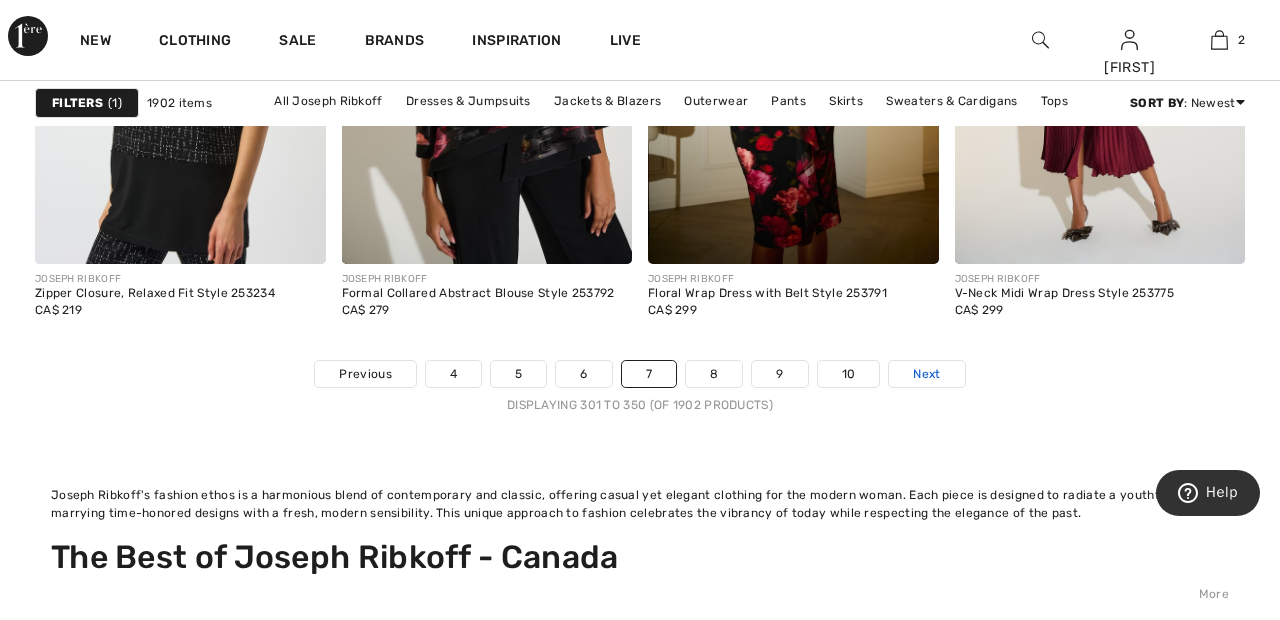 click on "Next" at bounding box center [926, 374] 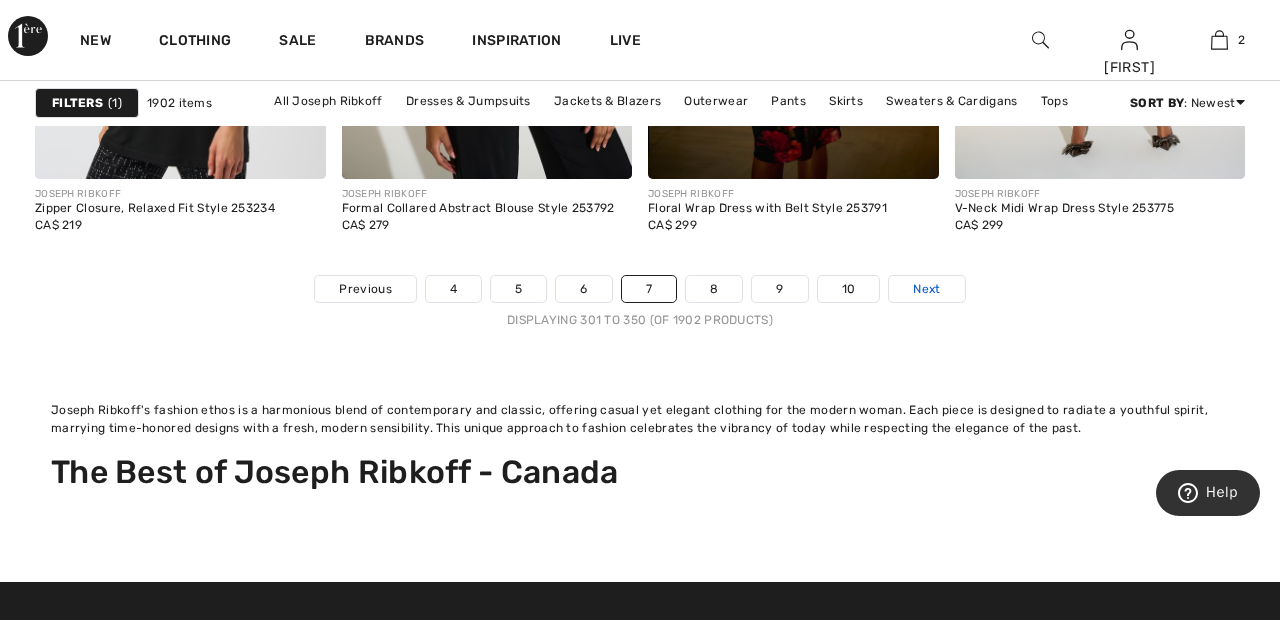 scroll, scrollTop: 8783, scrollLeft: 0, axis: vertical 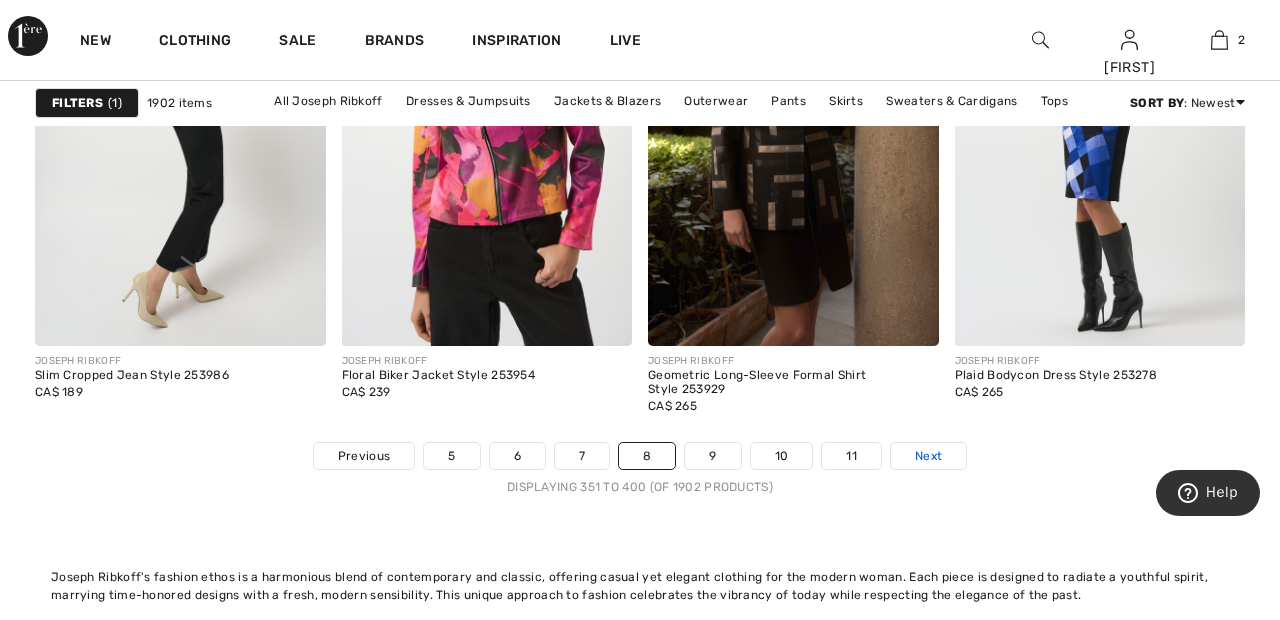 click on "Next" at bounding box center [928, 456] 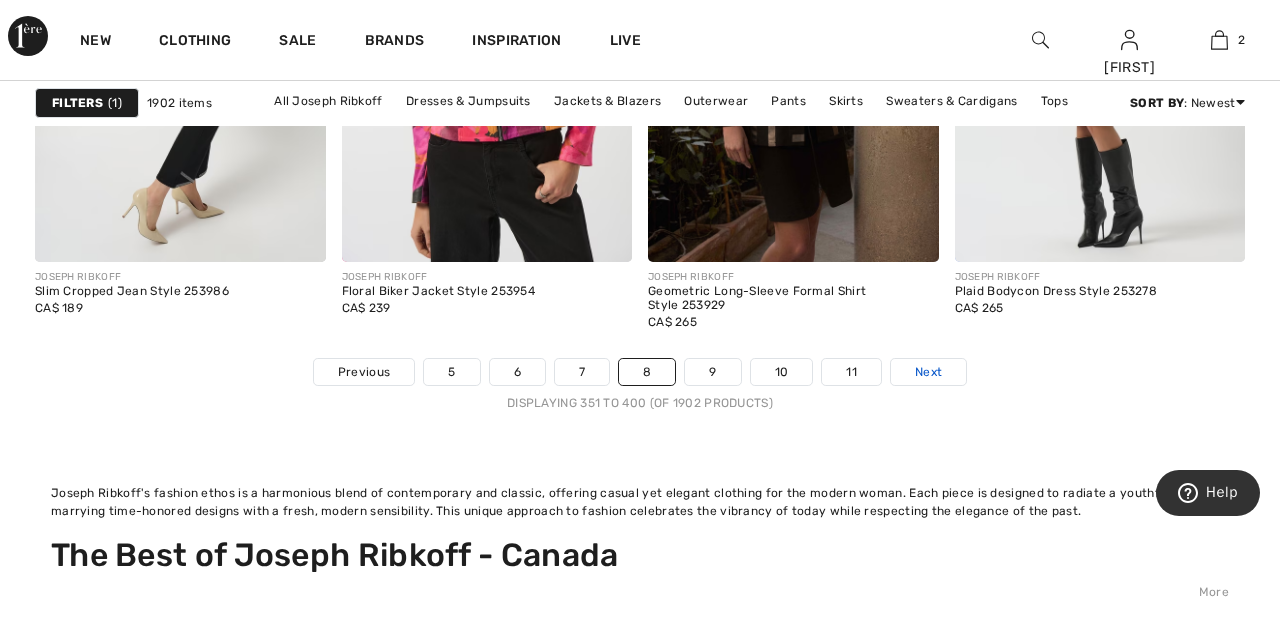 scroll, scrollTop: 8701, scrollLeft: 0, axis: vertical 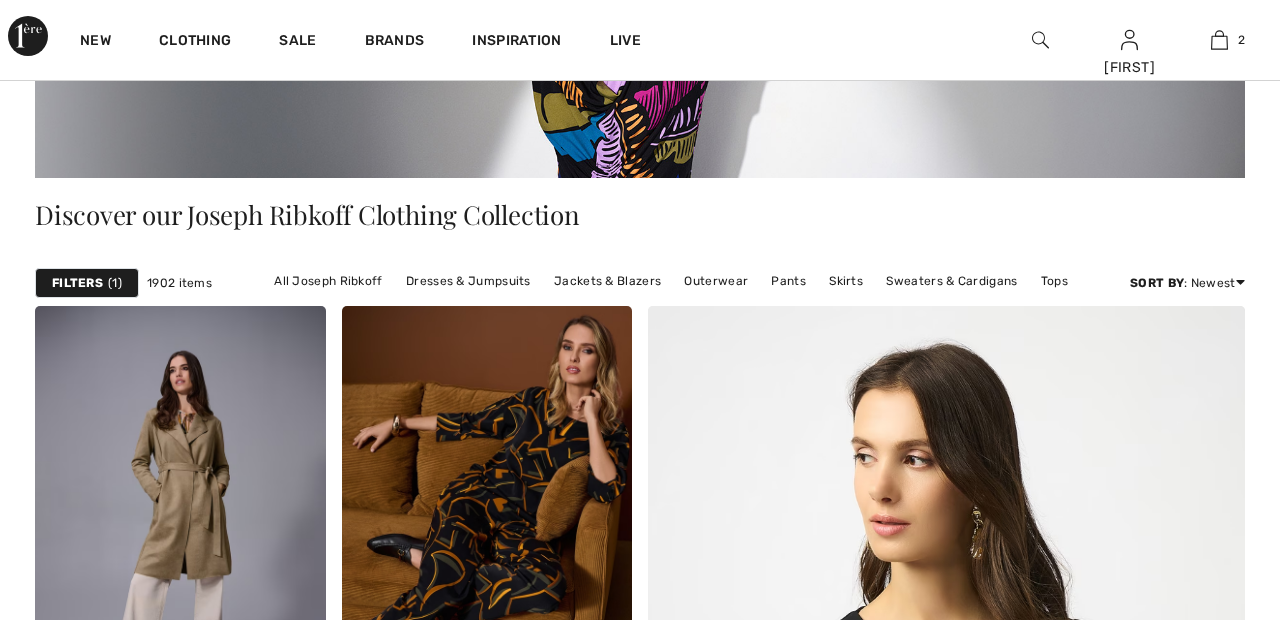 checkbox on "true" 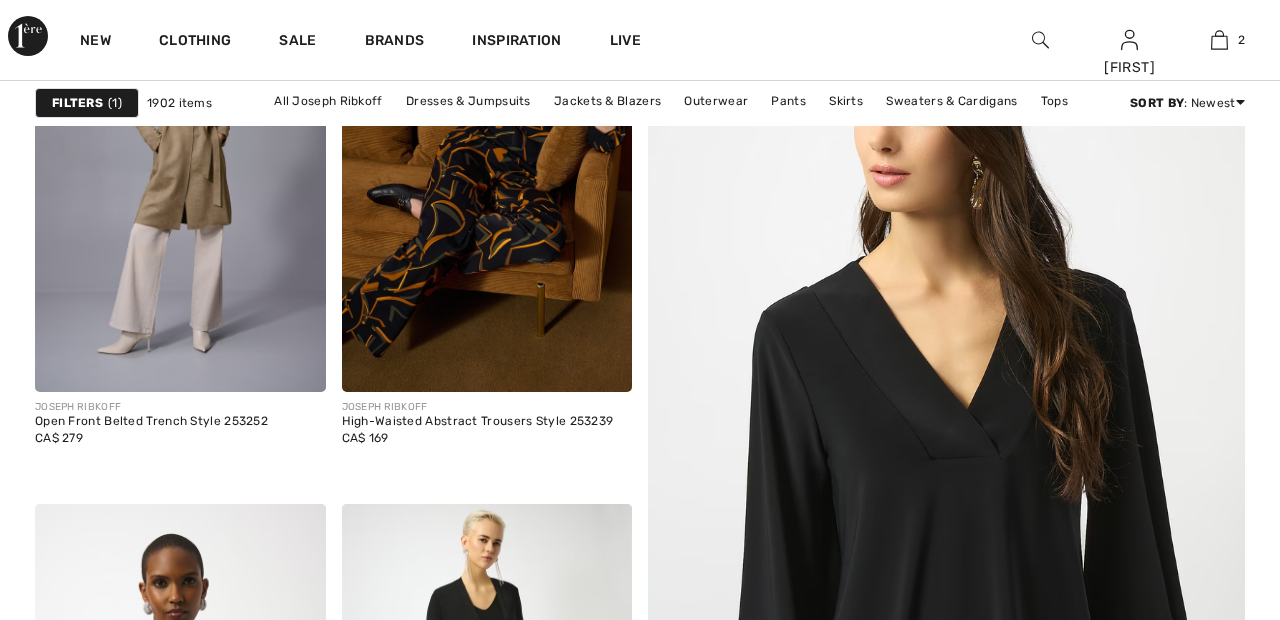 scroll, scrollTop: 0, scrollLeft: 0, axis: both 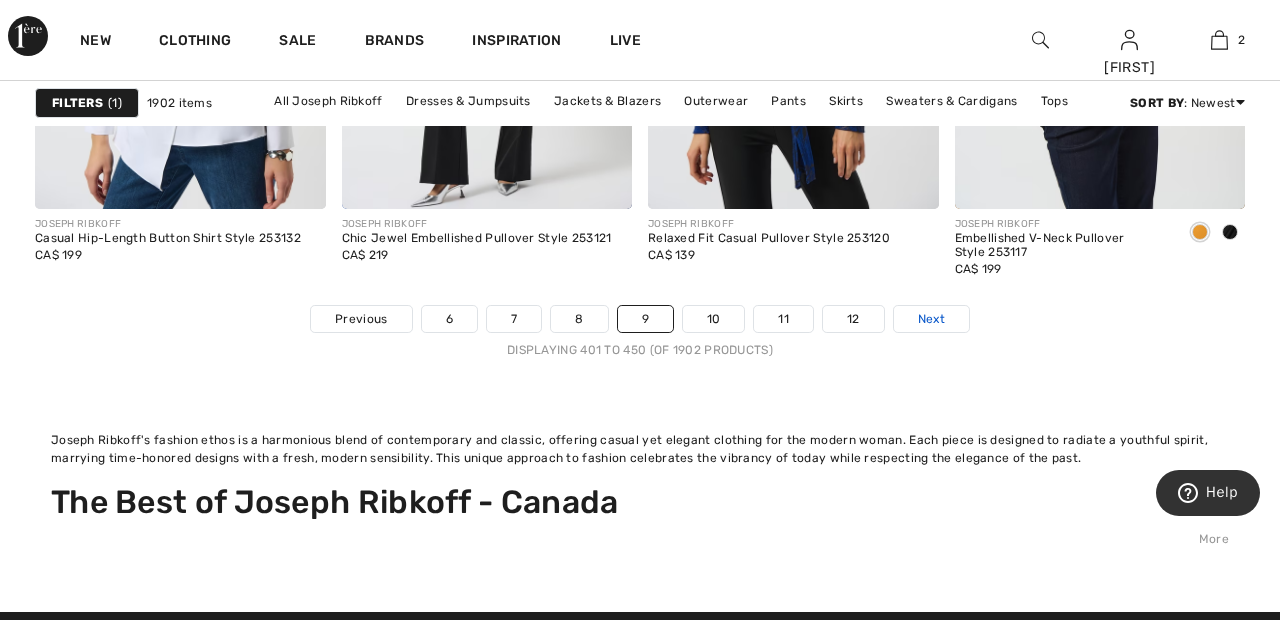 click on "Next" at bounding box center (931, 319) 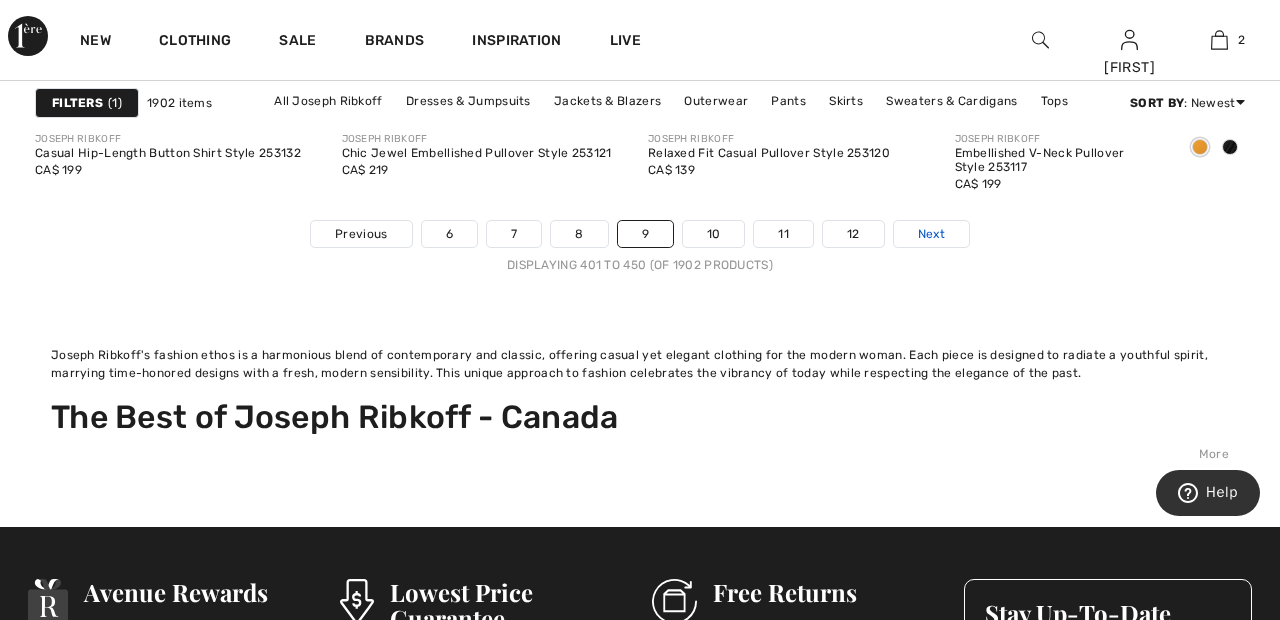 scroll, scrollTop: 8838, scrollLeft: 0, axis: vertical 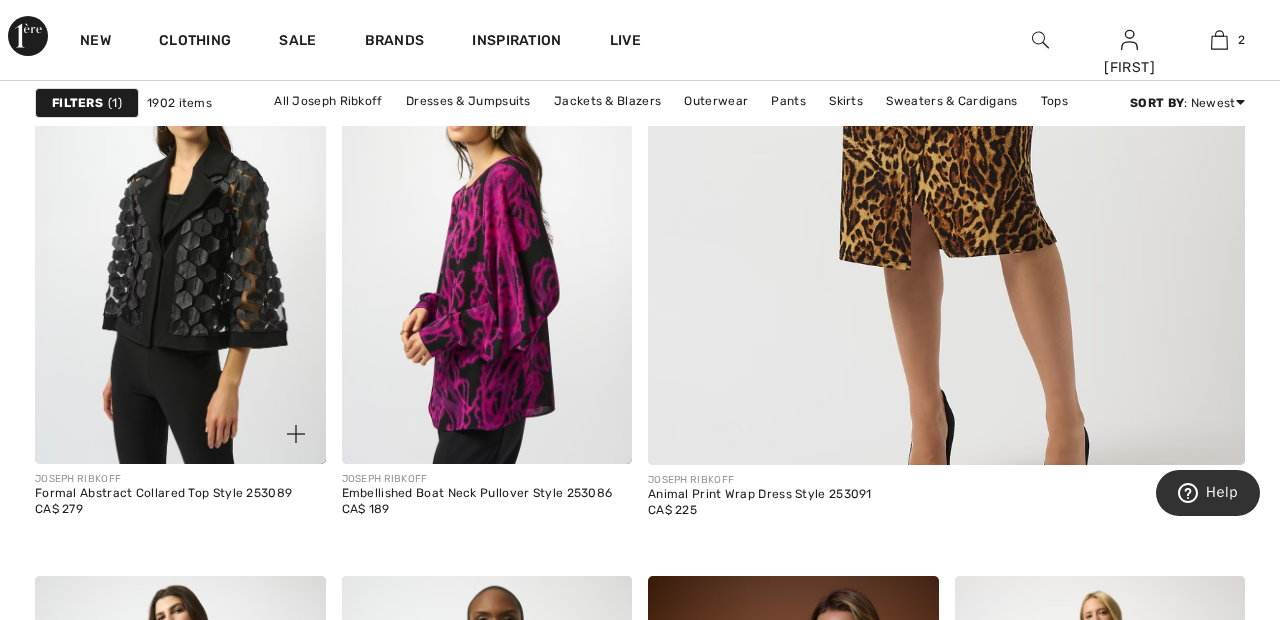 click at bounding box center (180, 246) 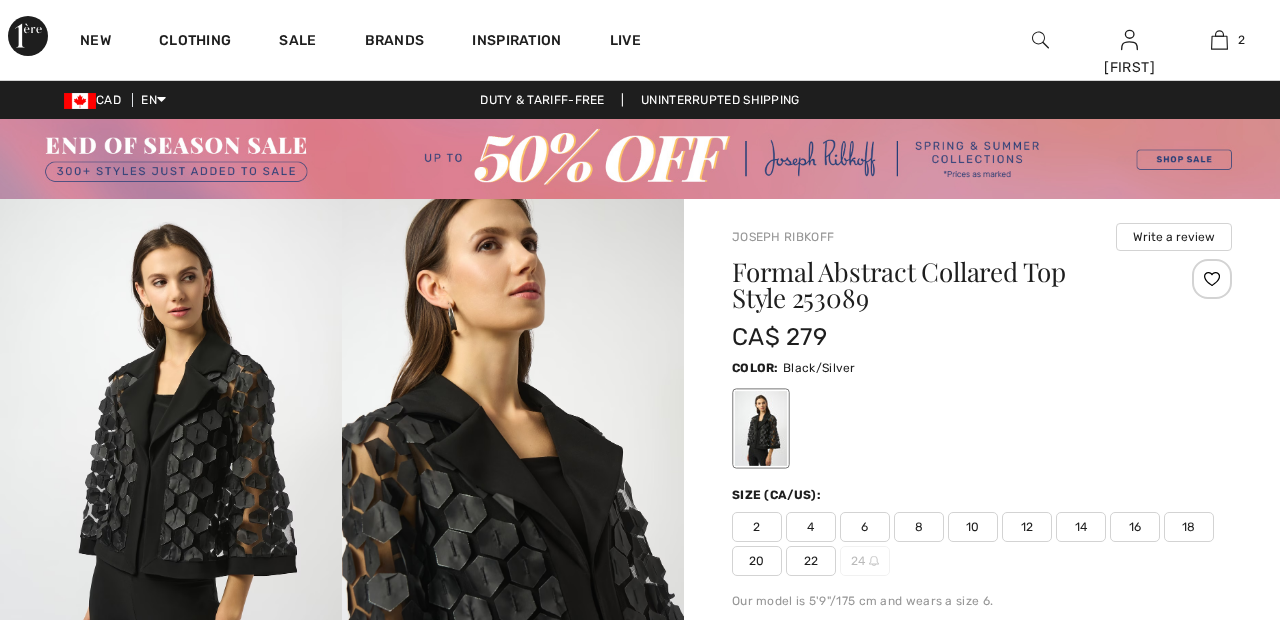 scroll, scrollTop: 0, scrollLeft: 0, axis: both 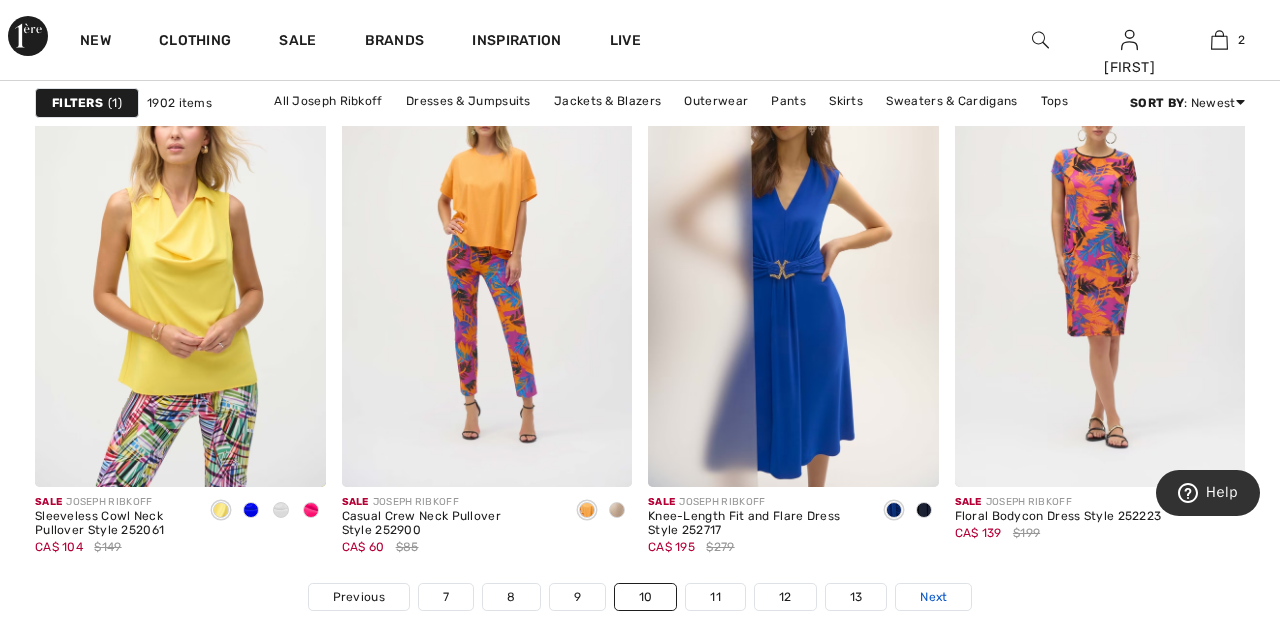 click on "Next" at bounding box center (933, 597) 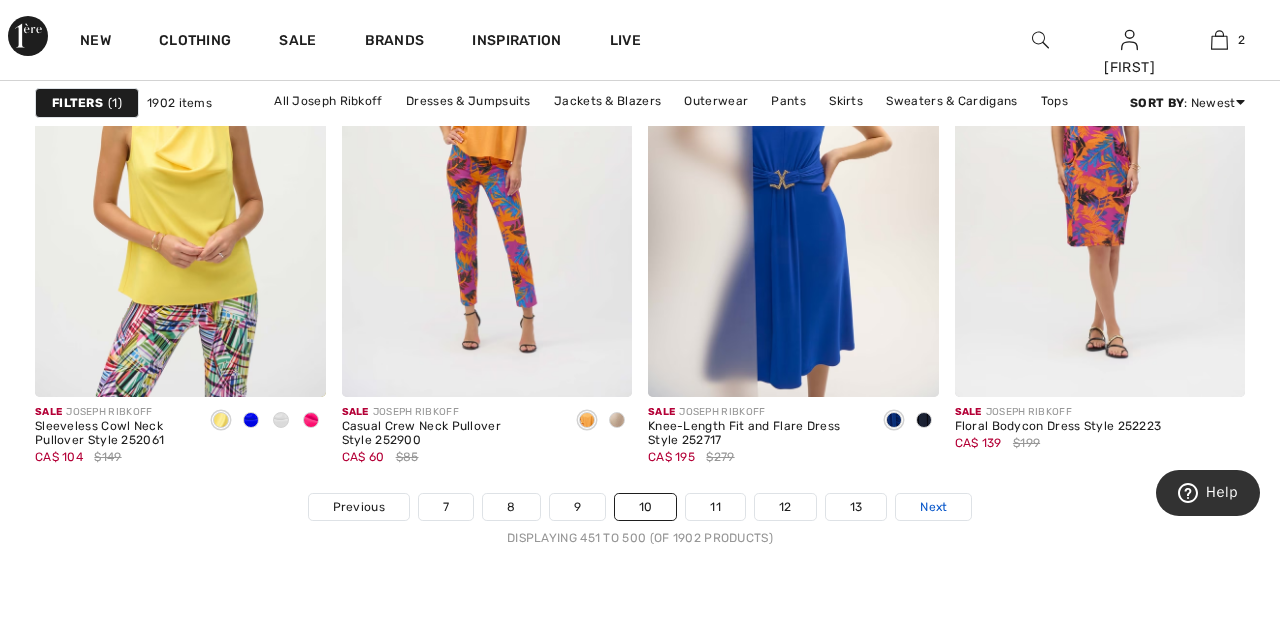 scroll, scrollTop: 8560, scrollLeft: 0, axis: vertical 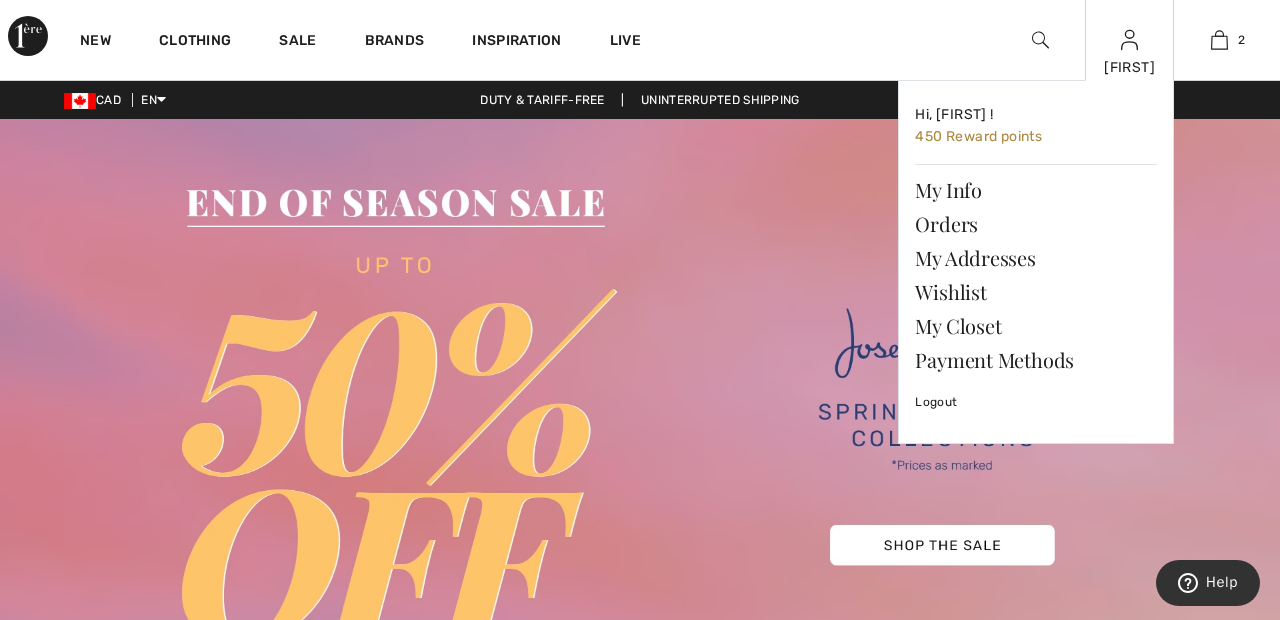 click at bounding box center [1129, 40] 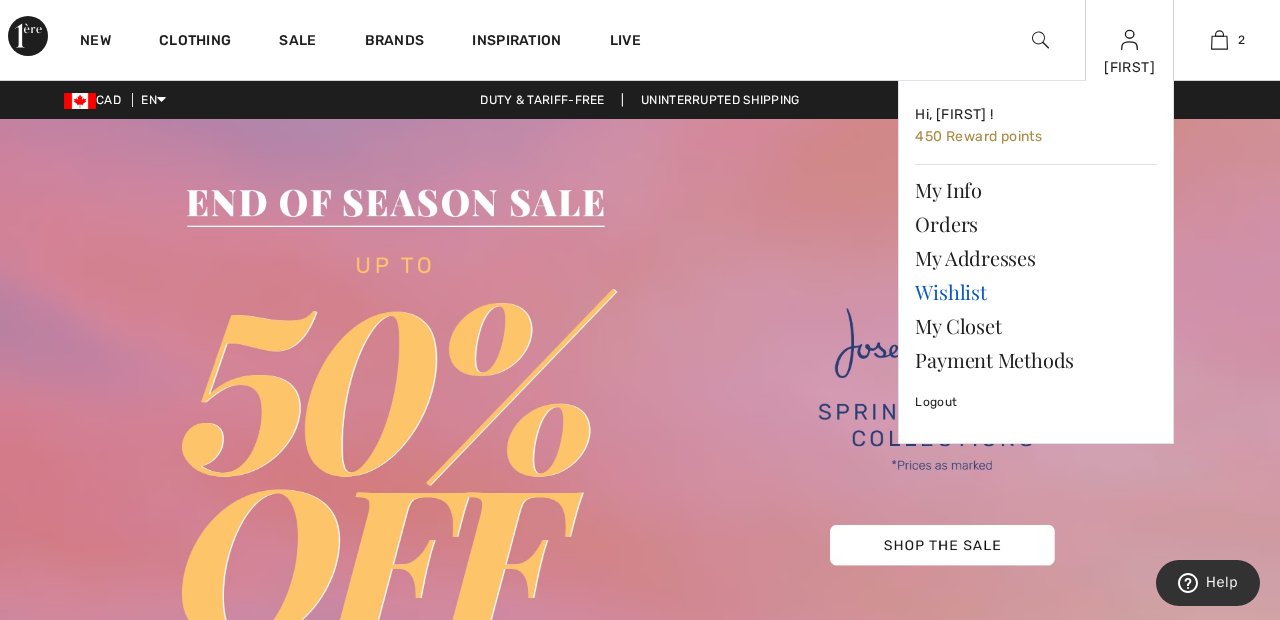click on "Wishlist" at bounding box center [1036, 292] 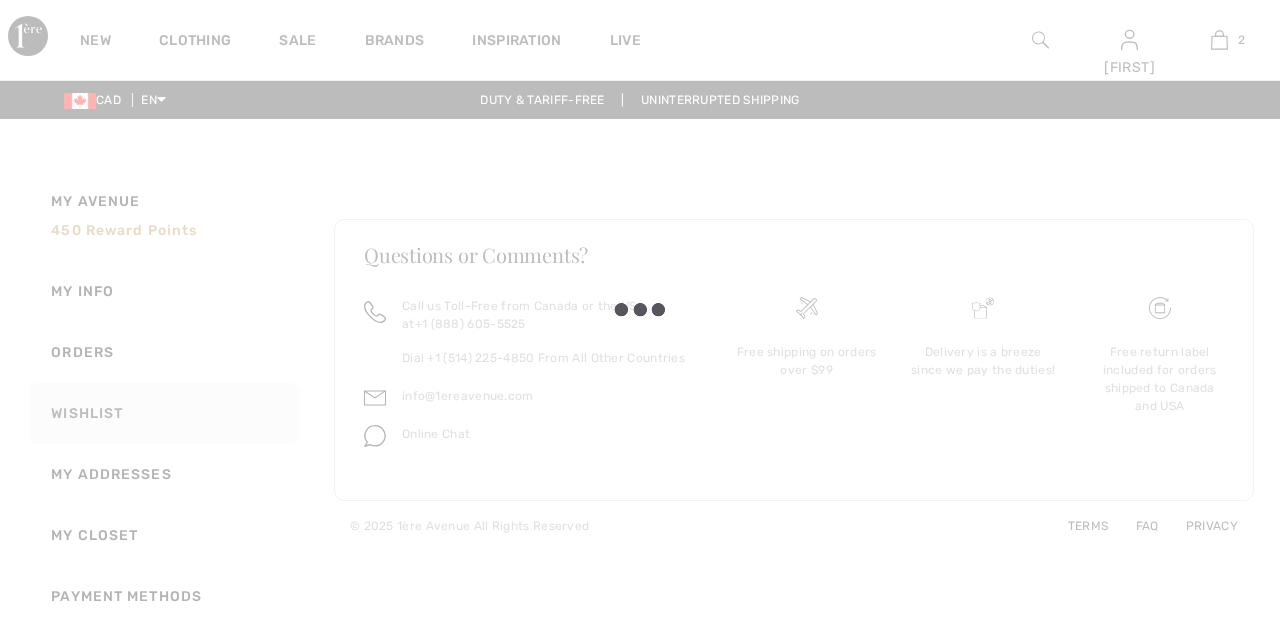 scroll, scrollTop: 0, scrollLeft: 0, axis: both 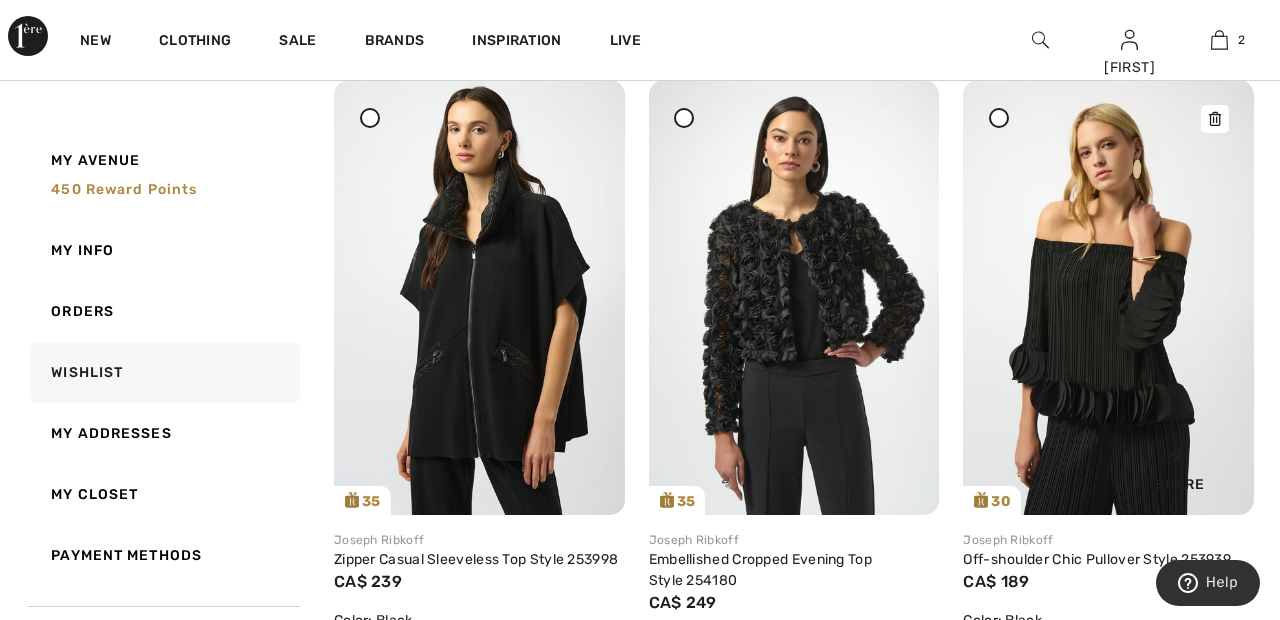 click at bounding box center (1108, 297) 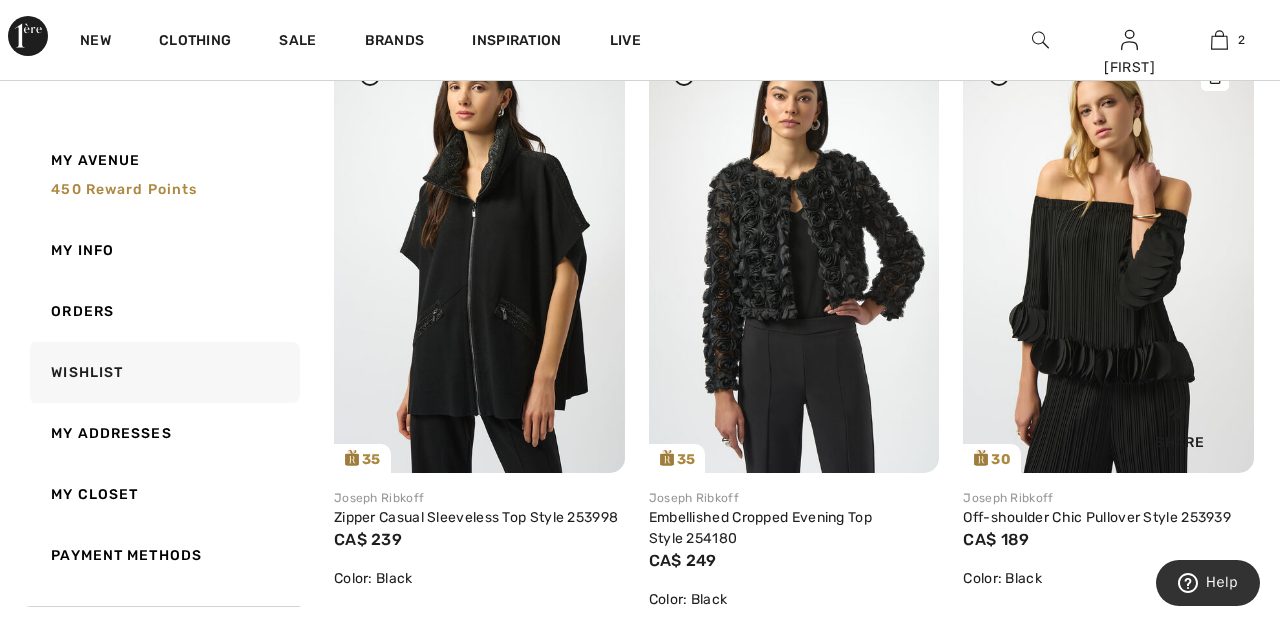 scroll, scrollTop: 367, scrollLeft: 0, axis: vertical 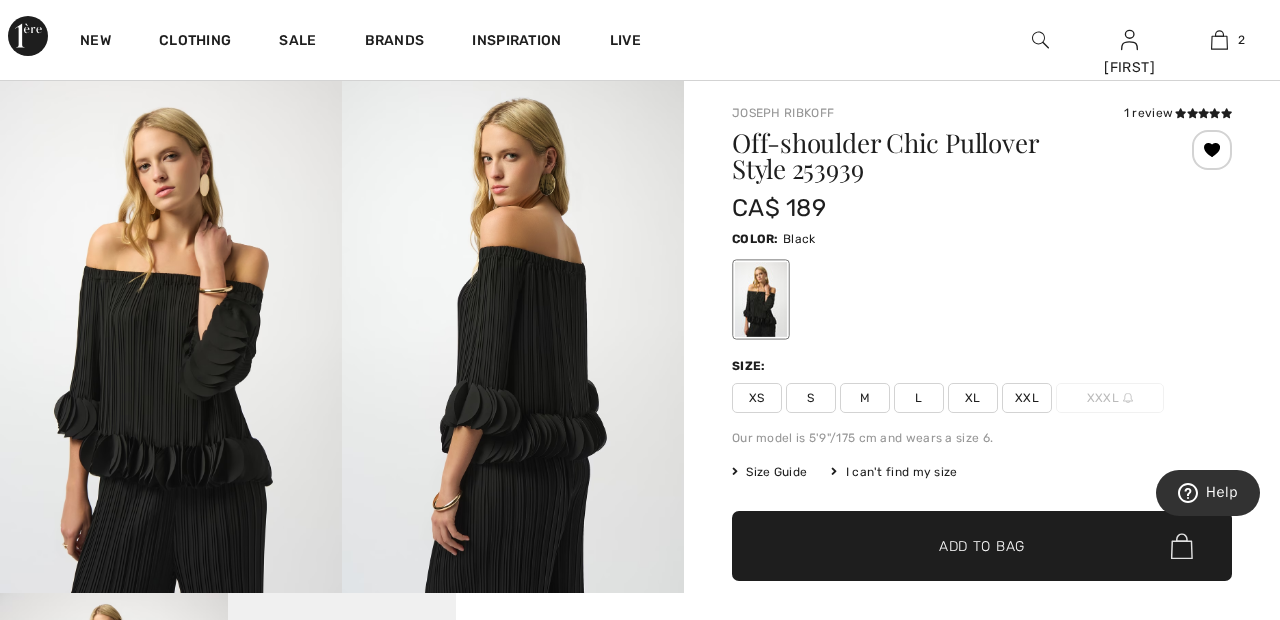 click on "XXL" at bounding box center (1027, 398) 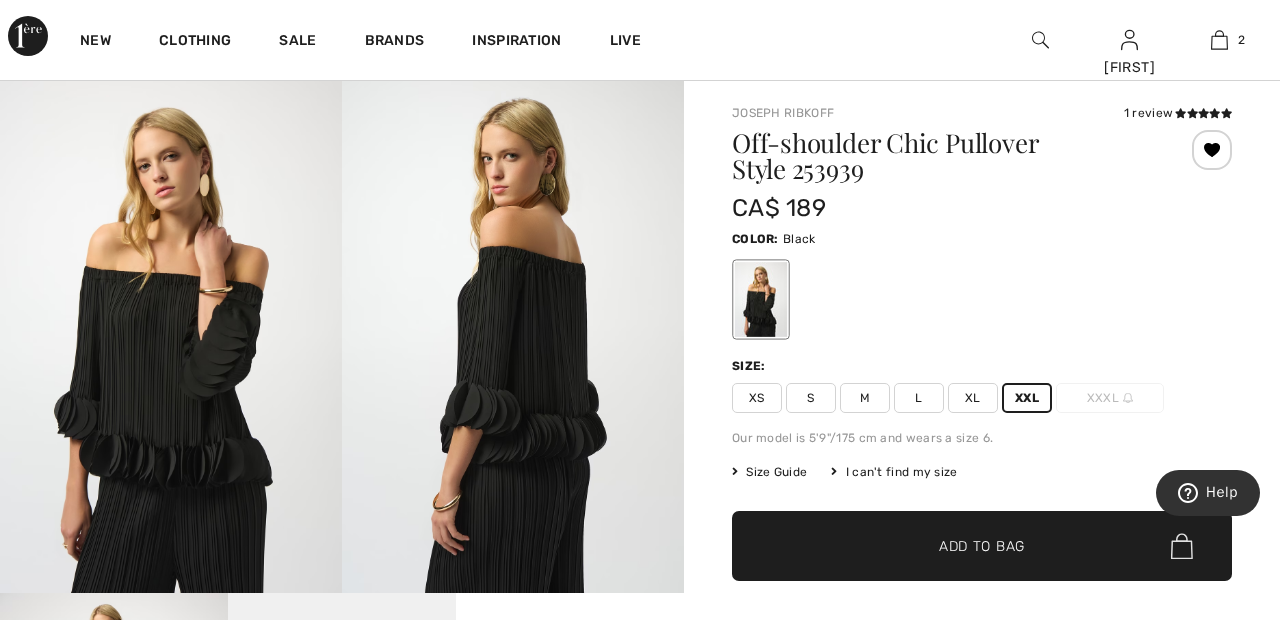 click on "✔ Added to Bag
Add to Bag" at bounding box center (982, 546) 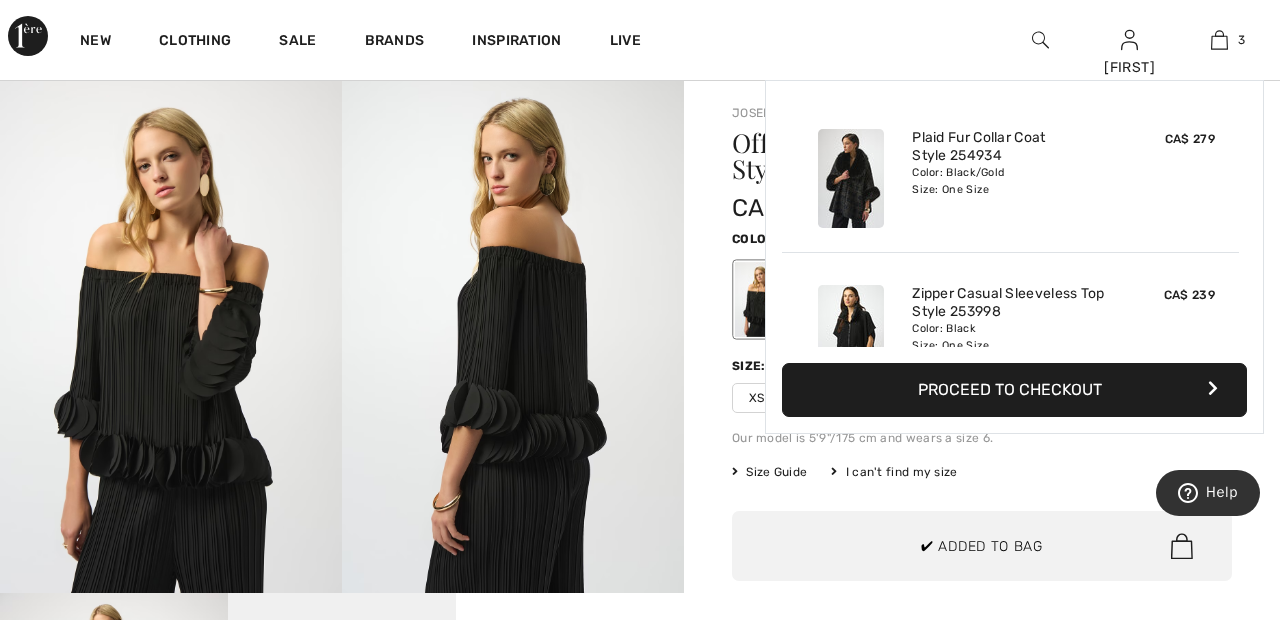 scroll, scrollTop: 218, scrollLeft: 0, axis: vertical 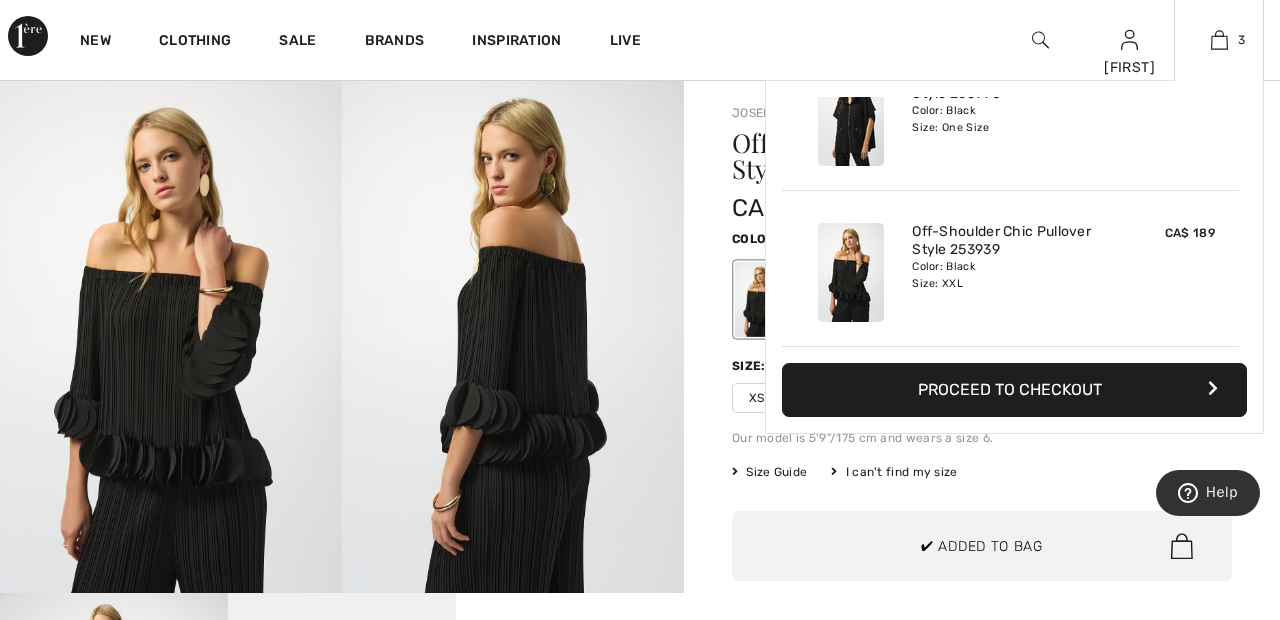 click on "Proceed to Checkout" at bounding box center (1014, 390) 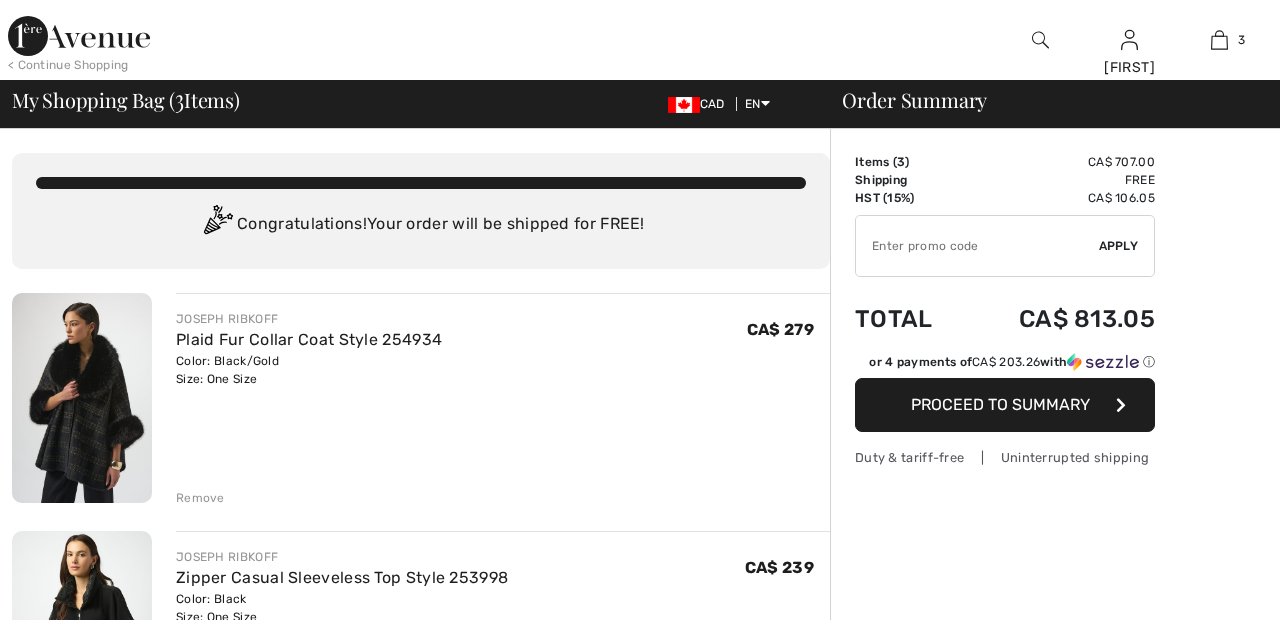 scroll, scrollTop: 77, scrollLeft: 0, axis: vertical 